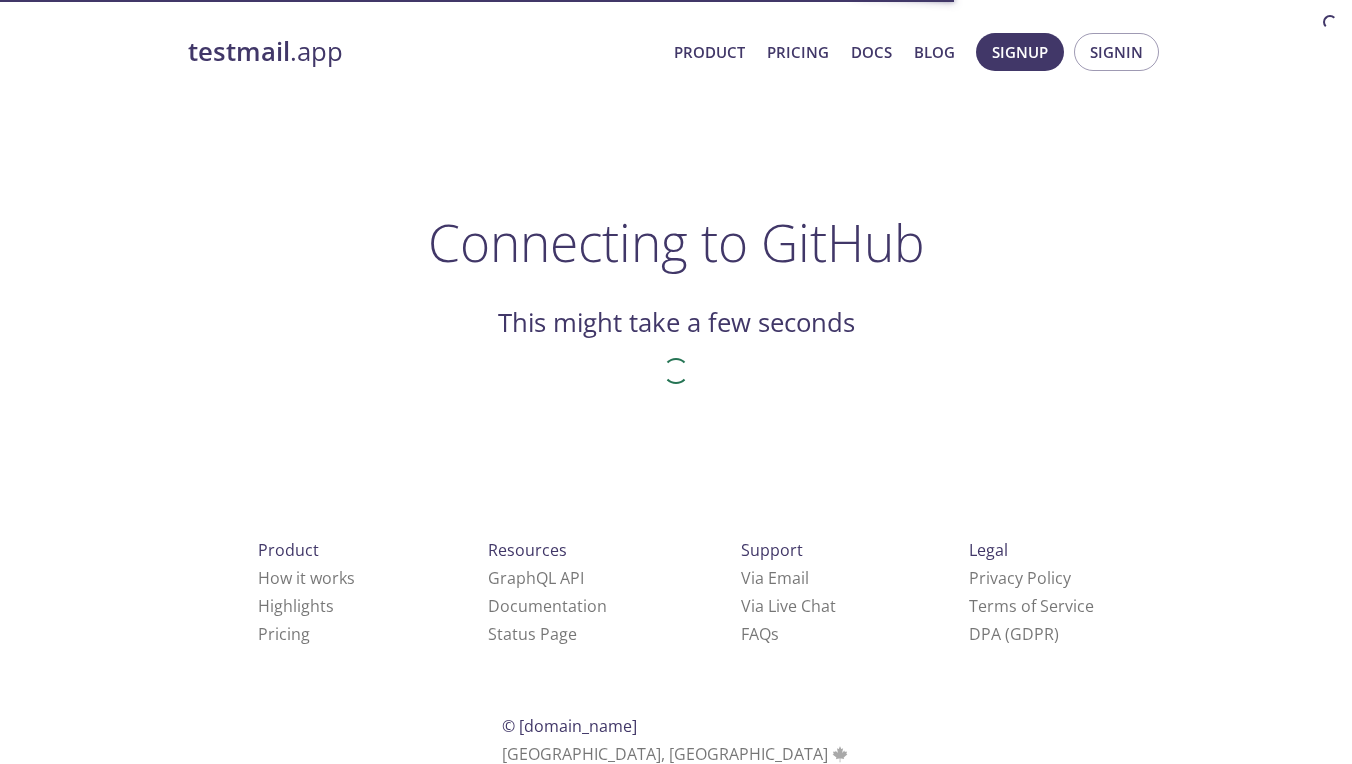 scroll, scrollTop: 0, scrollLeft: 0, axis: both 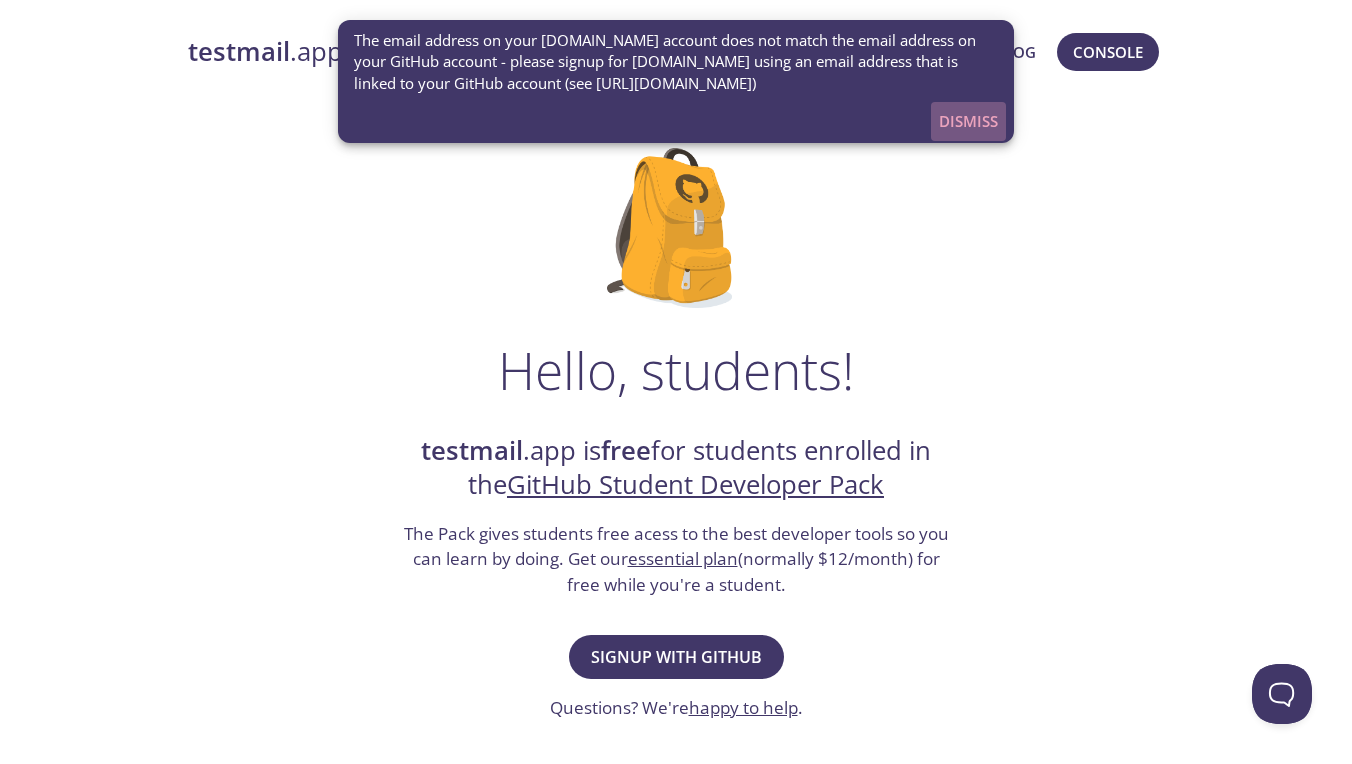 click on "Dismiss" at bounding box center [968, 121] 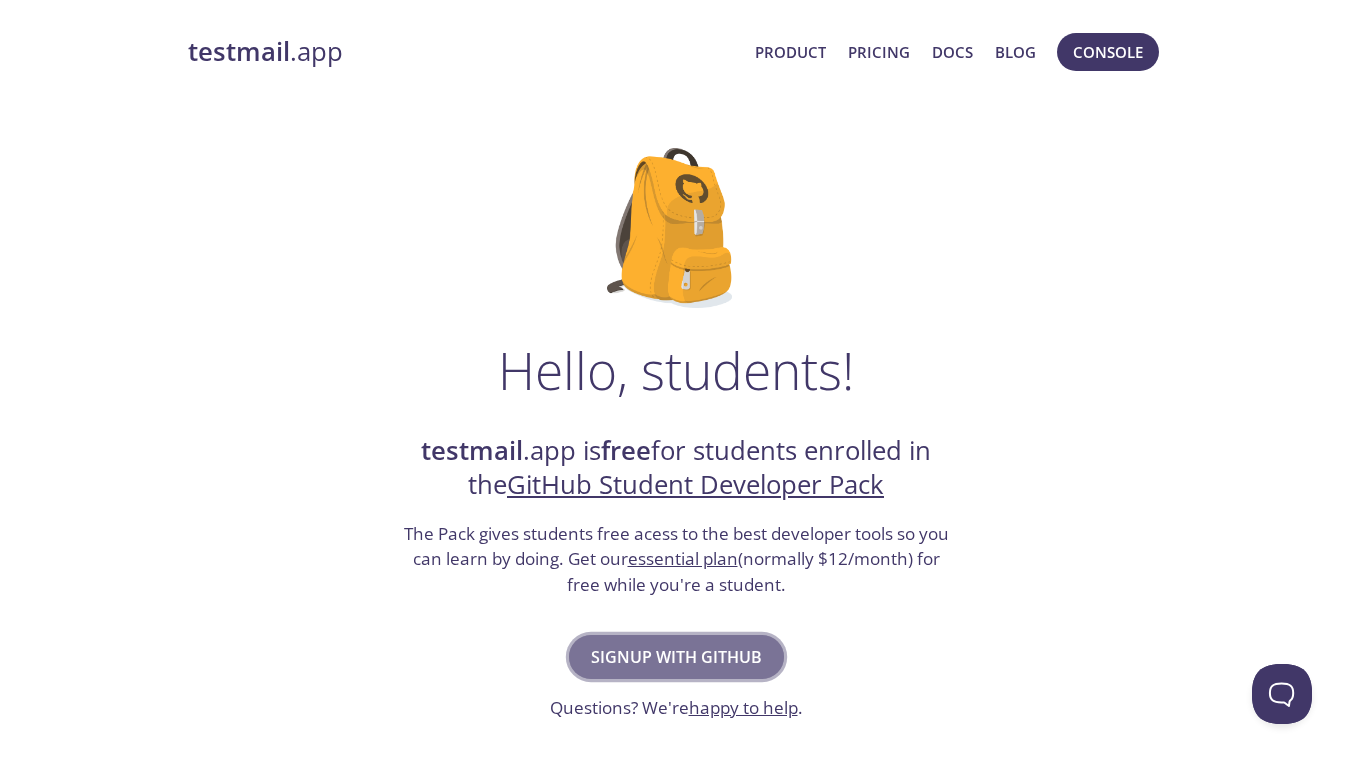 click on "Signup with GitHub" at bounding box center [676, 657] 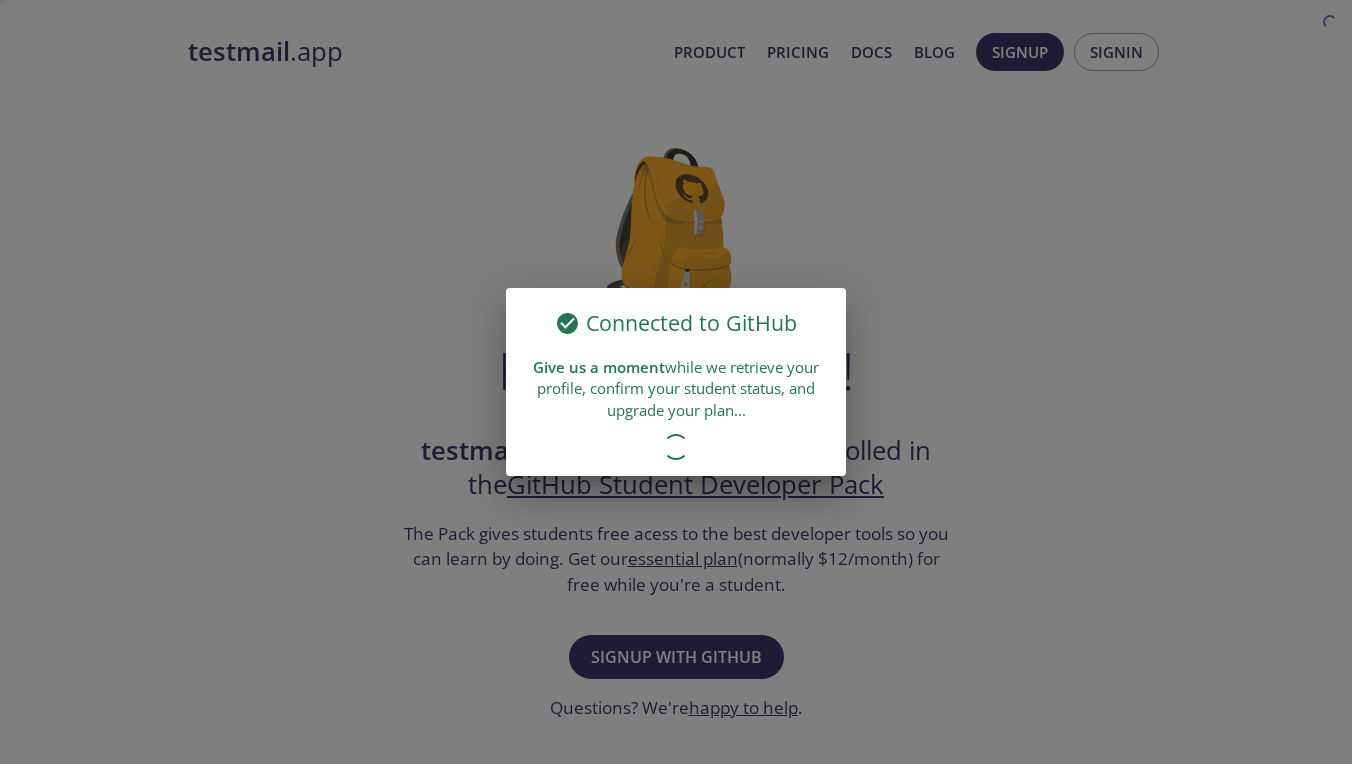 scroll, scrollTop: 0, scrollLeft: 0, axis: both 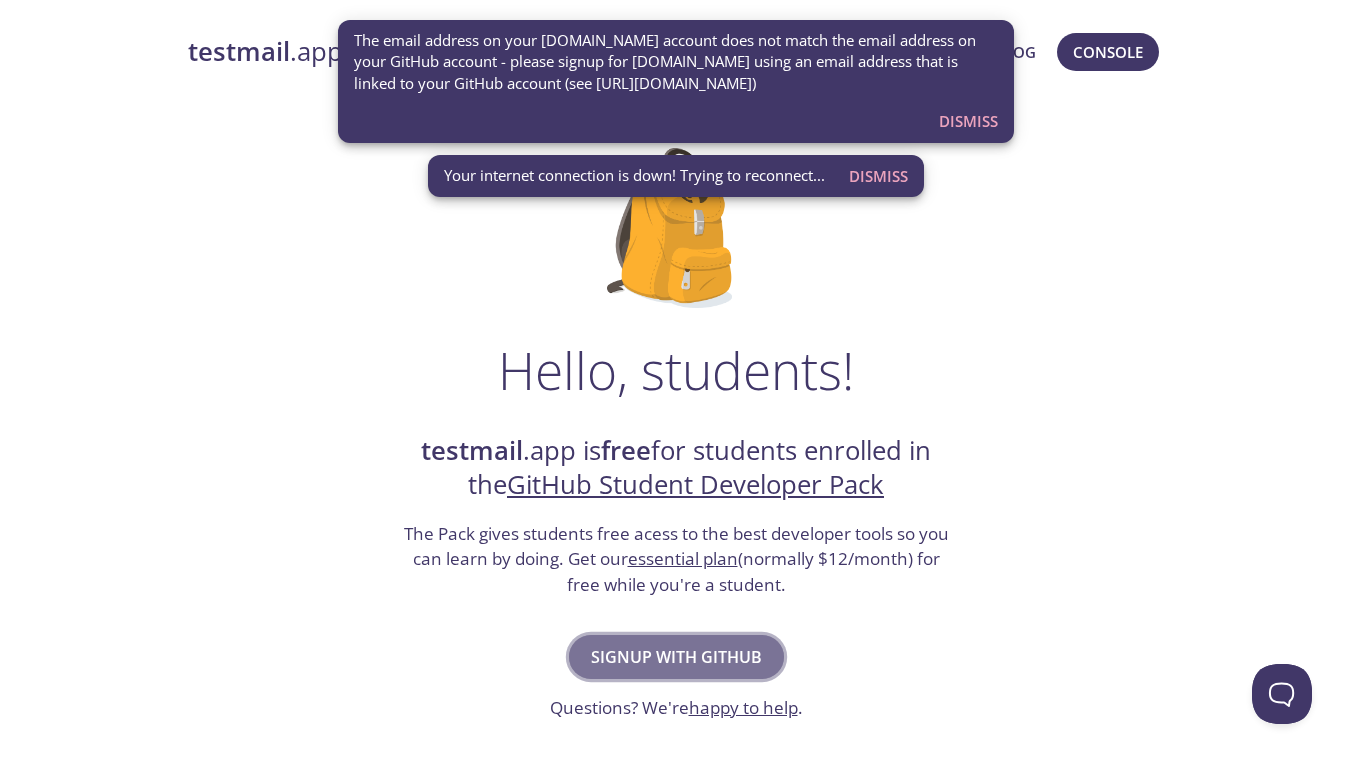click on "Signup with GitHub" at bounding box center (676, 657) 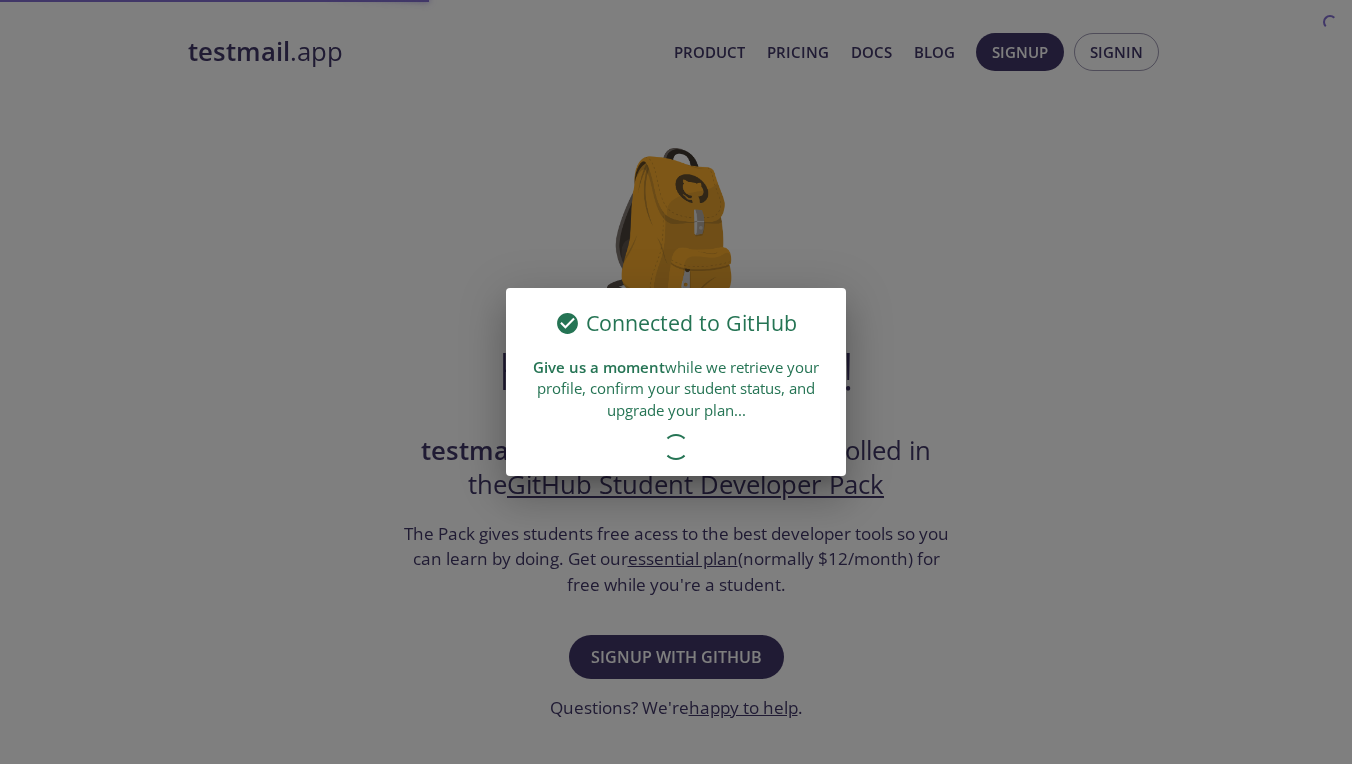 scroll, scrollTop: 0, scrollLeft: 0, axis: both 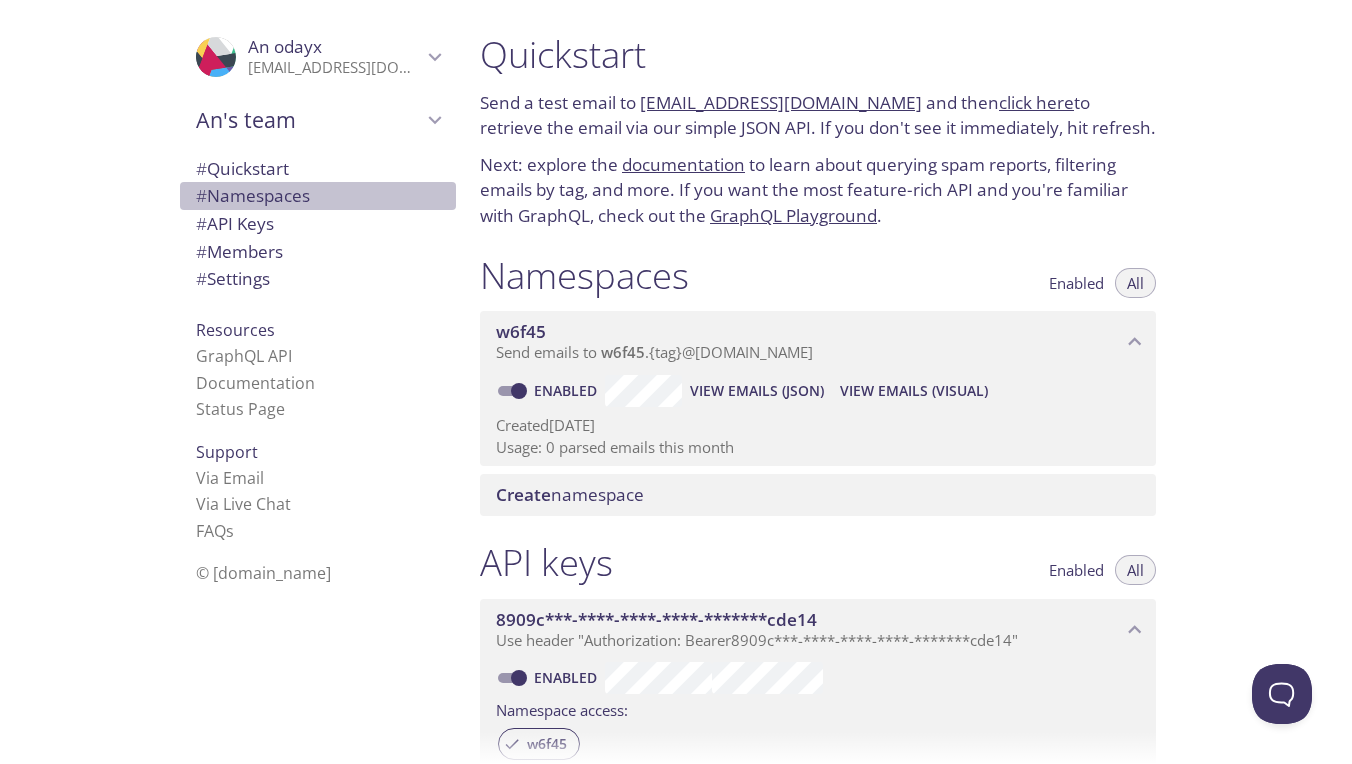 click on "#  Namespaces" at bounding box center [253, 195] 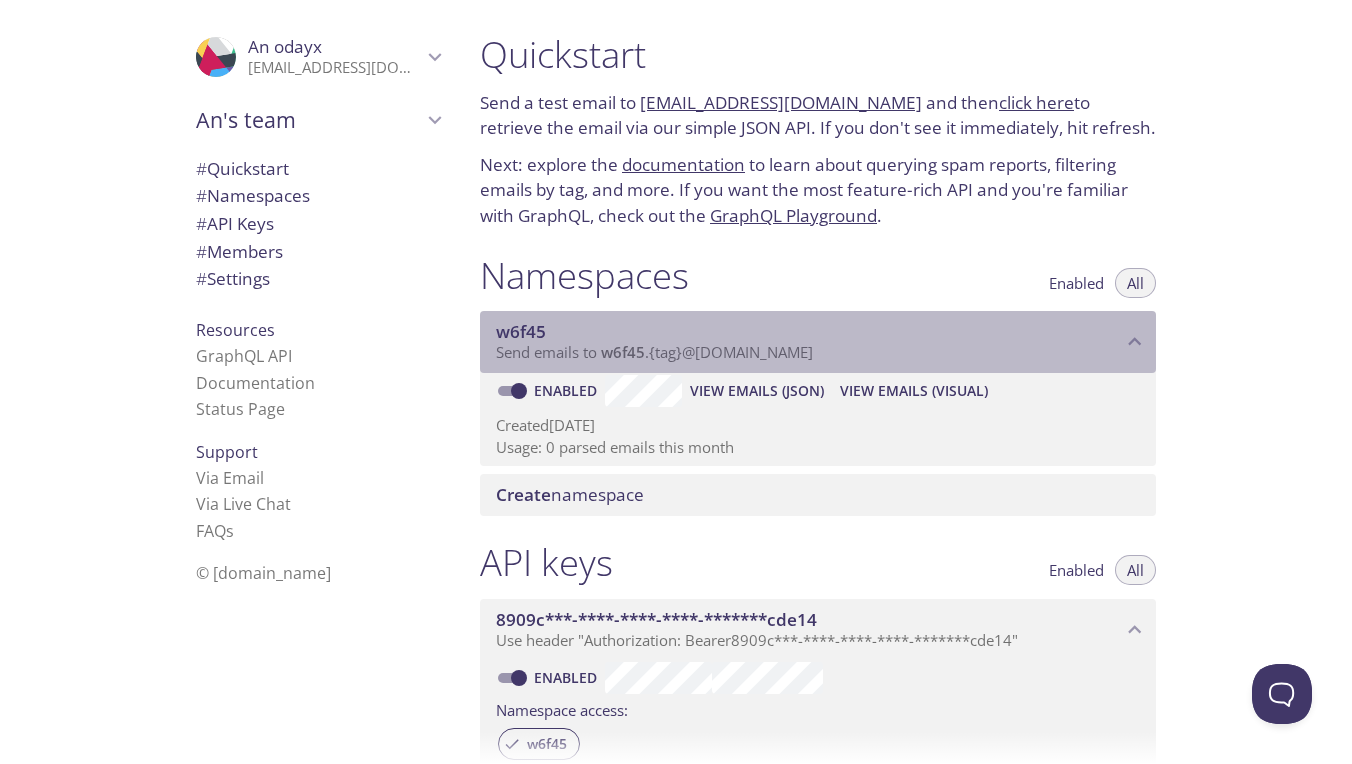 click on "w6f45" at bounding box center [809, 332] 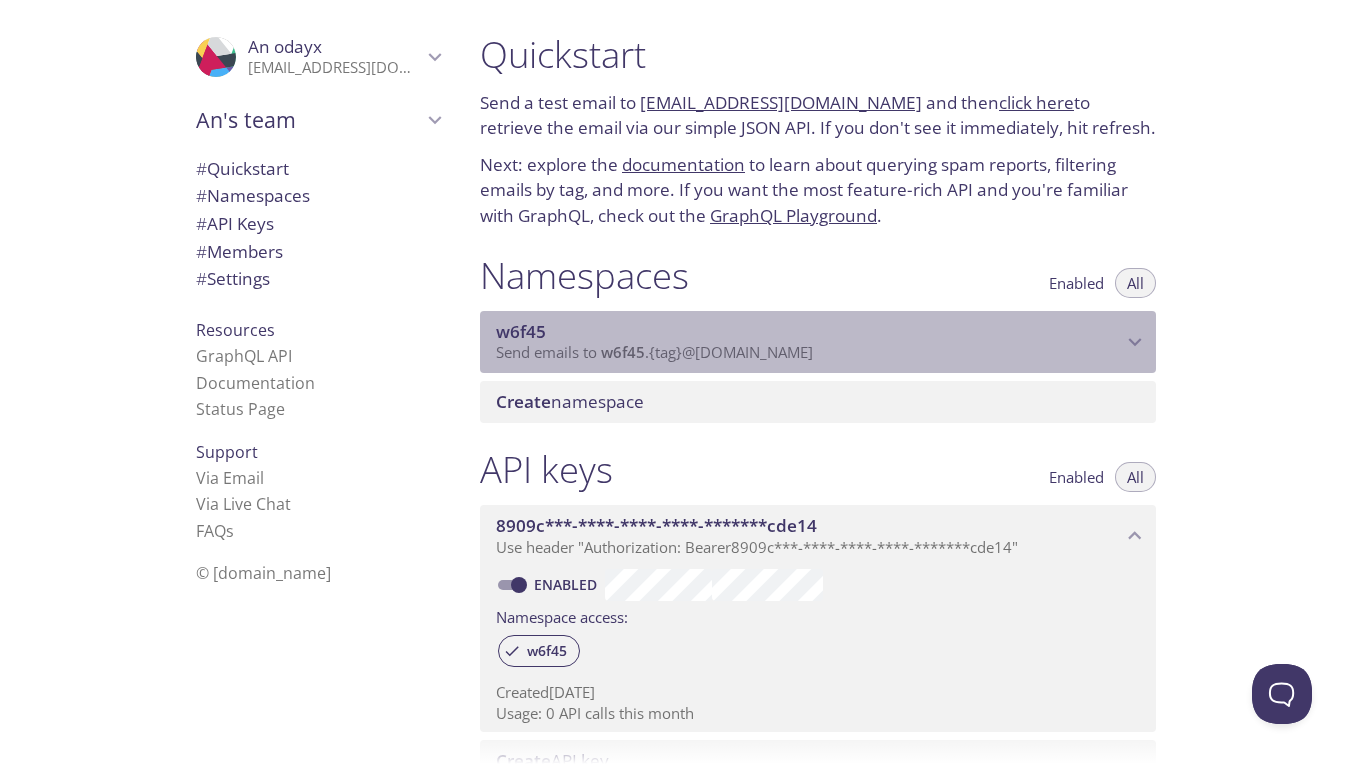 click on "w6f45" at bounding box center [809, 332] 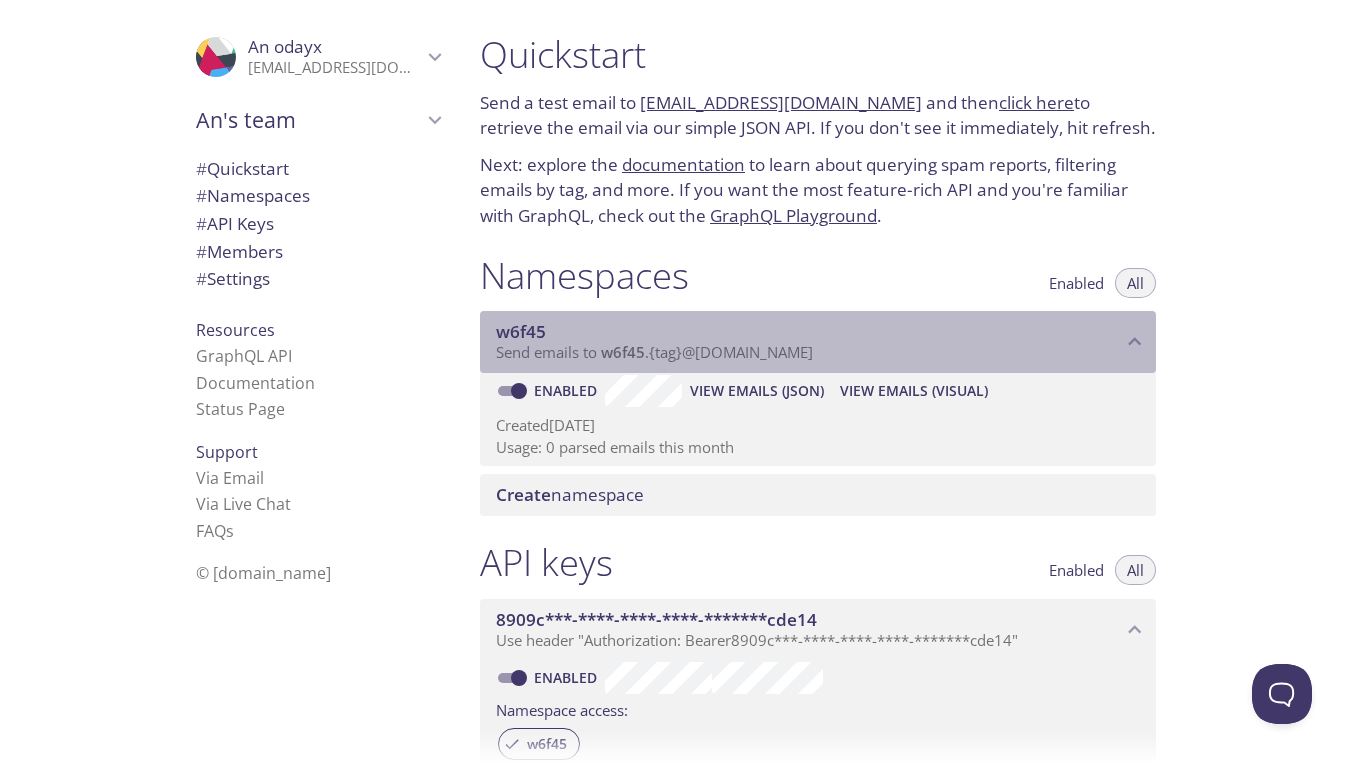 click on "w6f45" at bounding box center (623, 352) 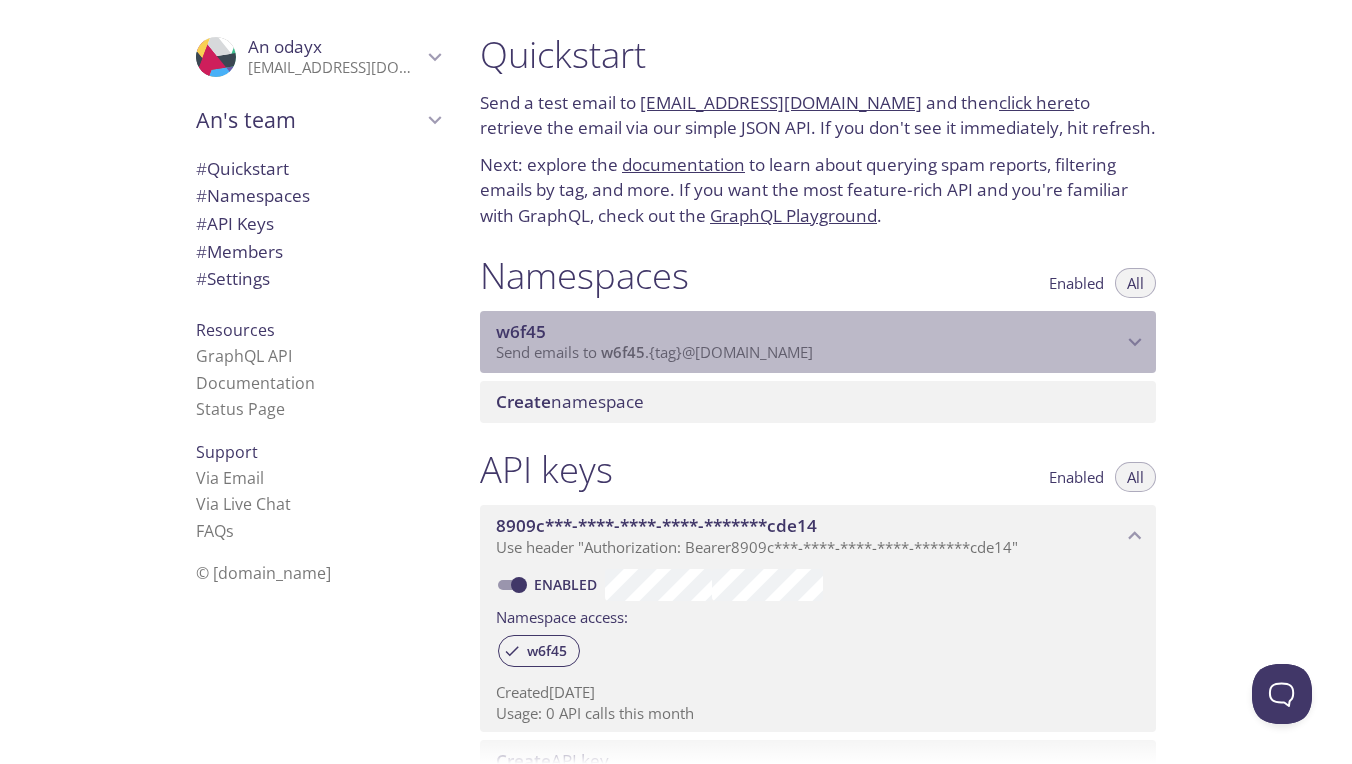 click on "w6f45" at bounding box center (623, 352) 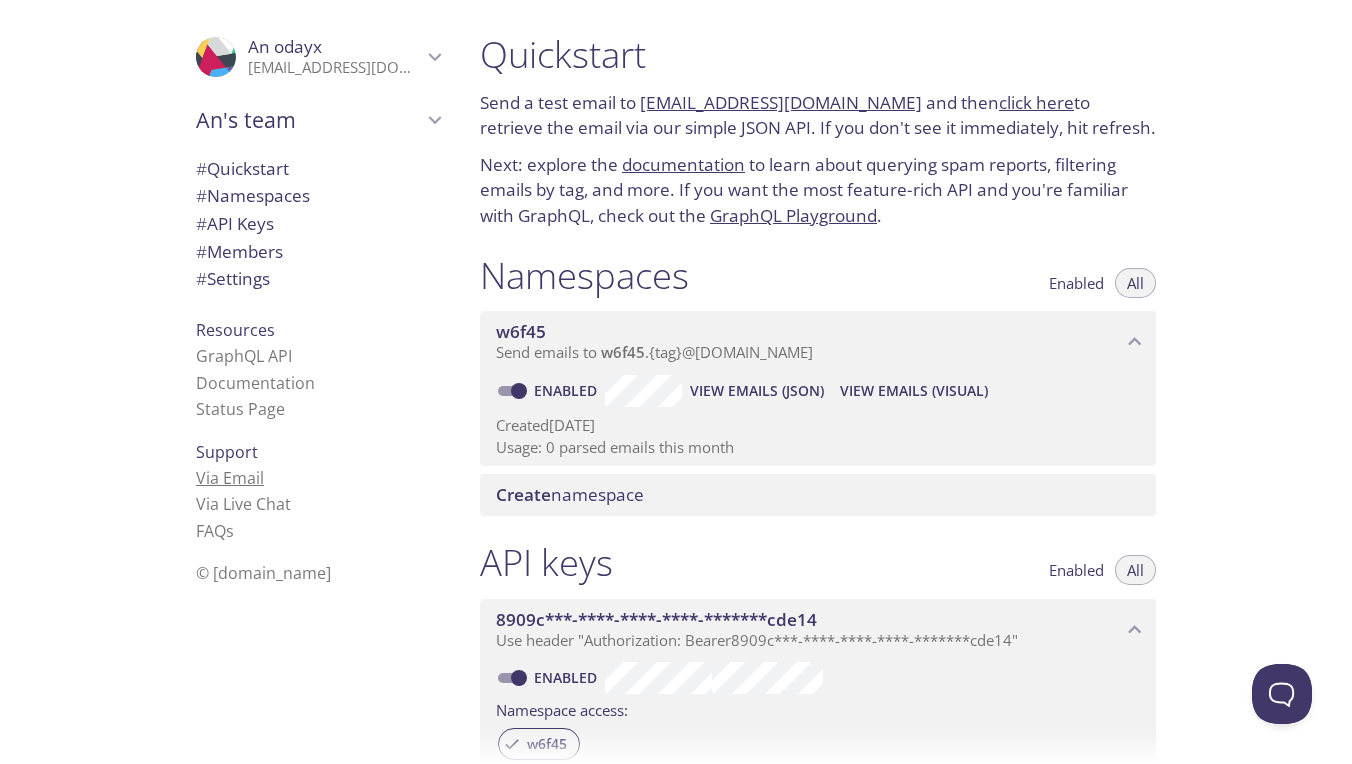 click on "Via Email" at bounding box center [230, 478] 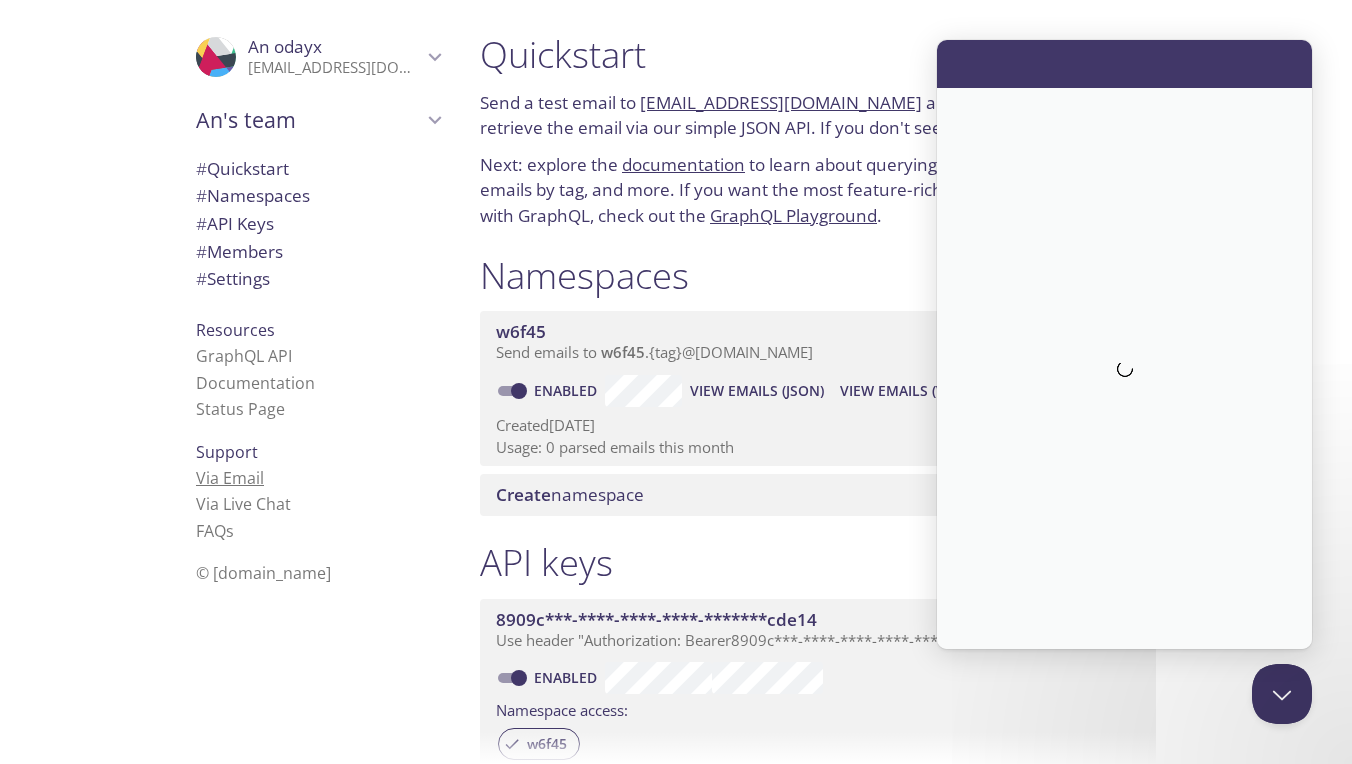 scroll, scrollTop: 0, scrollLeft: 0, axis: both 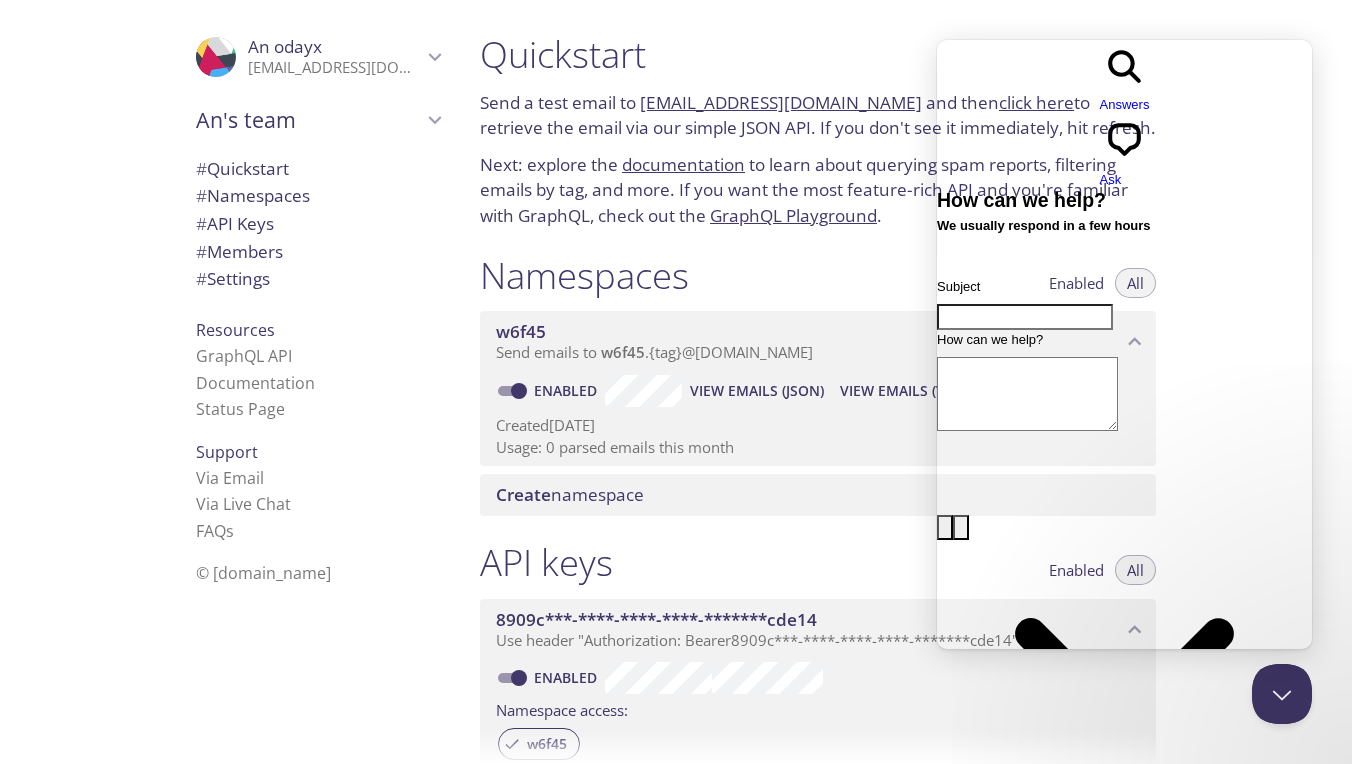click on "Send a test email to   w6f45.test@inbox.testmail.app   and then  click here  to retrieve the email via our simple JSON API. If you don't see it immediately, hit refresh." at bounding box center (818, 115) 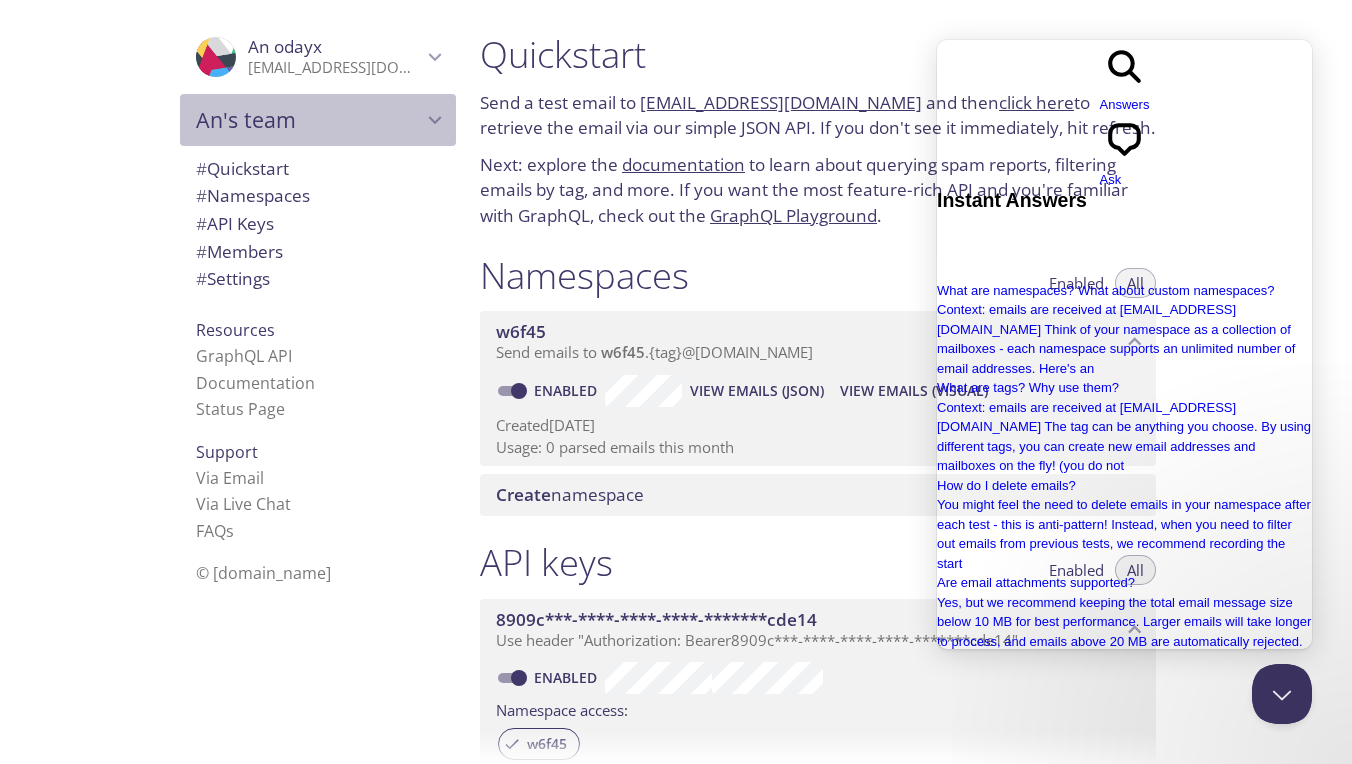 click on "An's team" at bounding box center (309, 120) 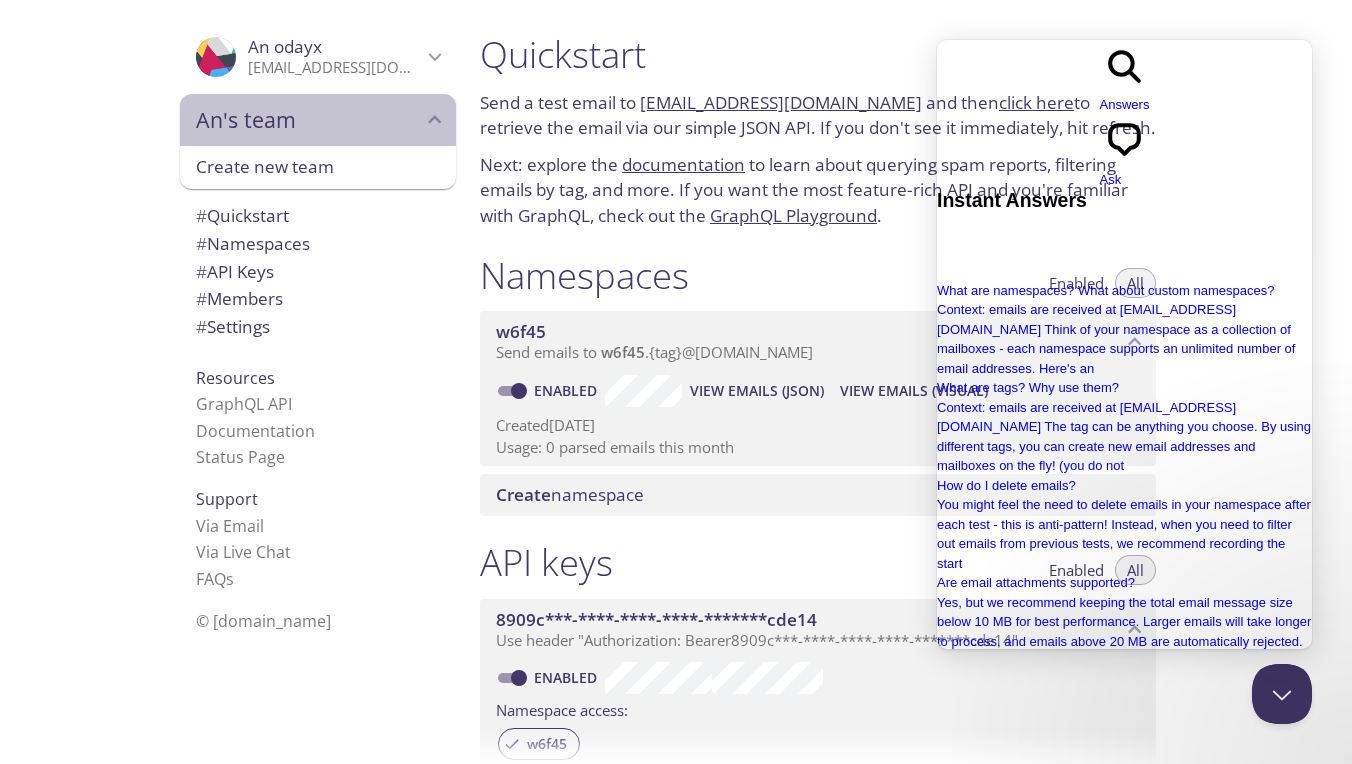 click on "An's team" at bounding box center [309, 120] 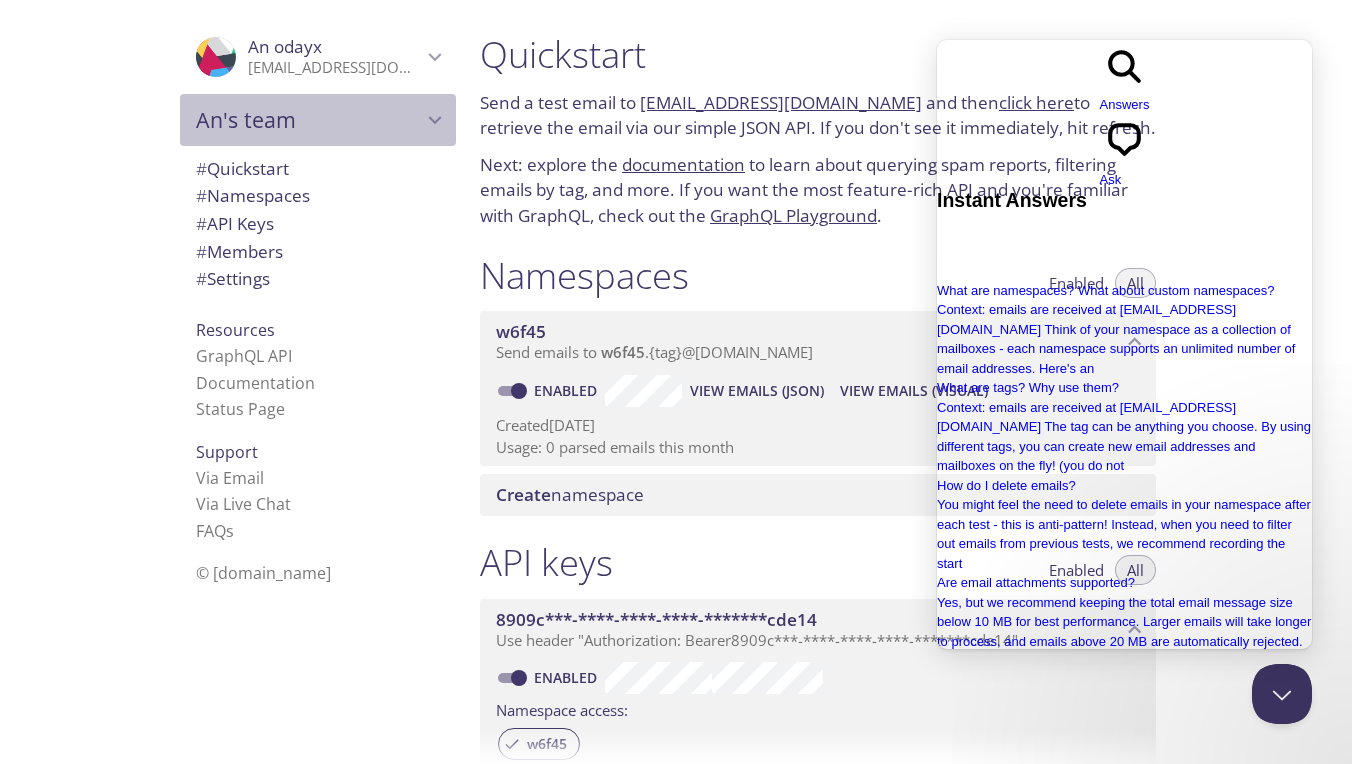 click on "An's team" at bounding box center [309, 120] 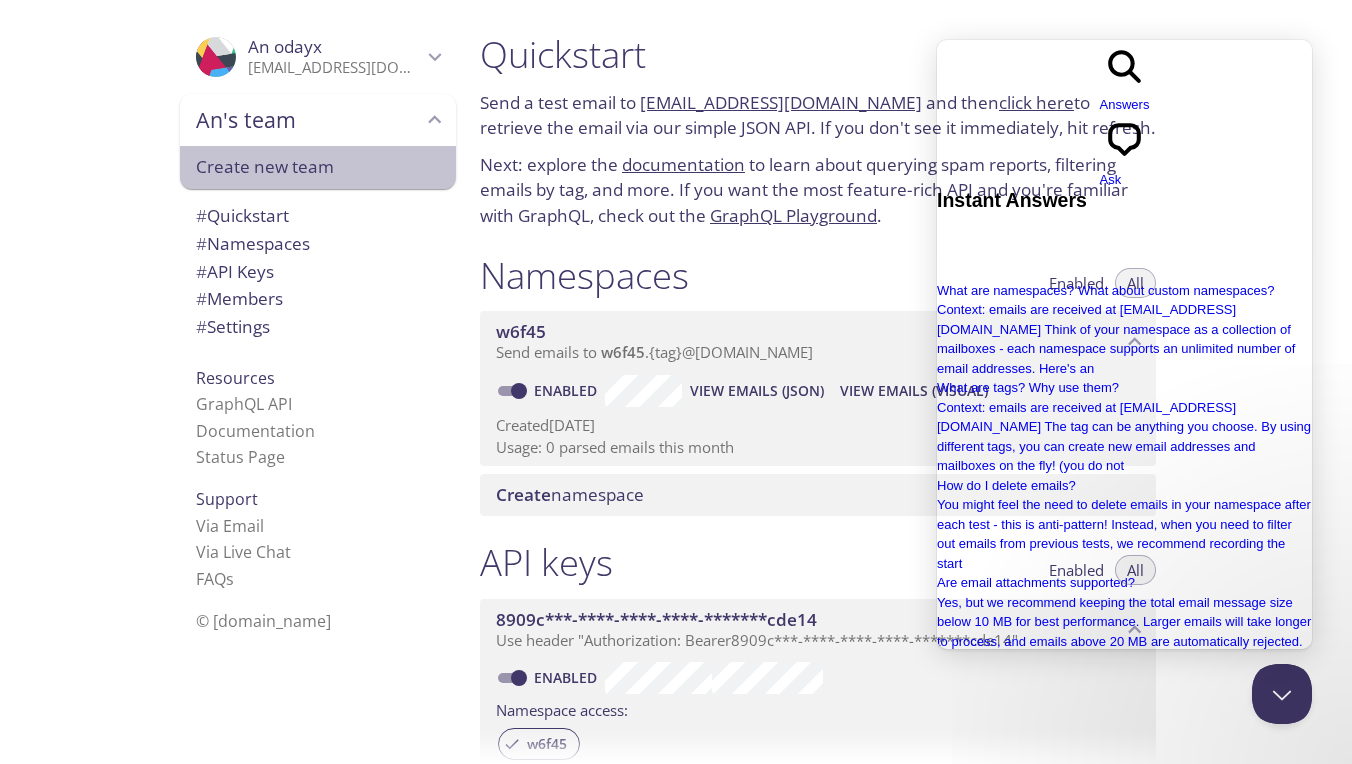 click on "Create new team" at bounding box center (318, 167) 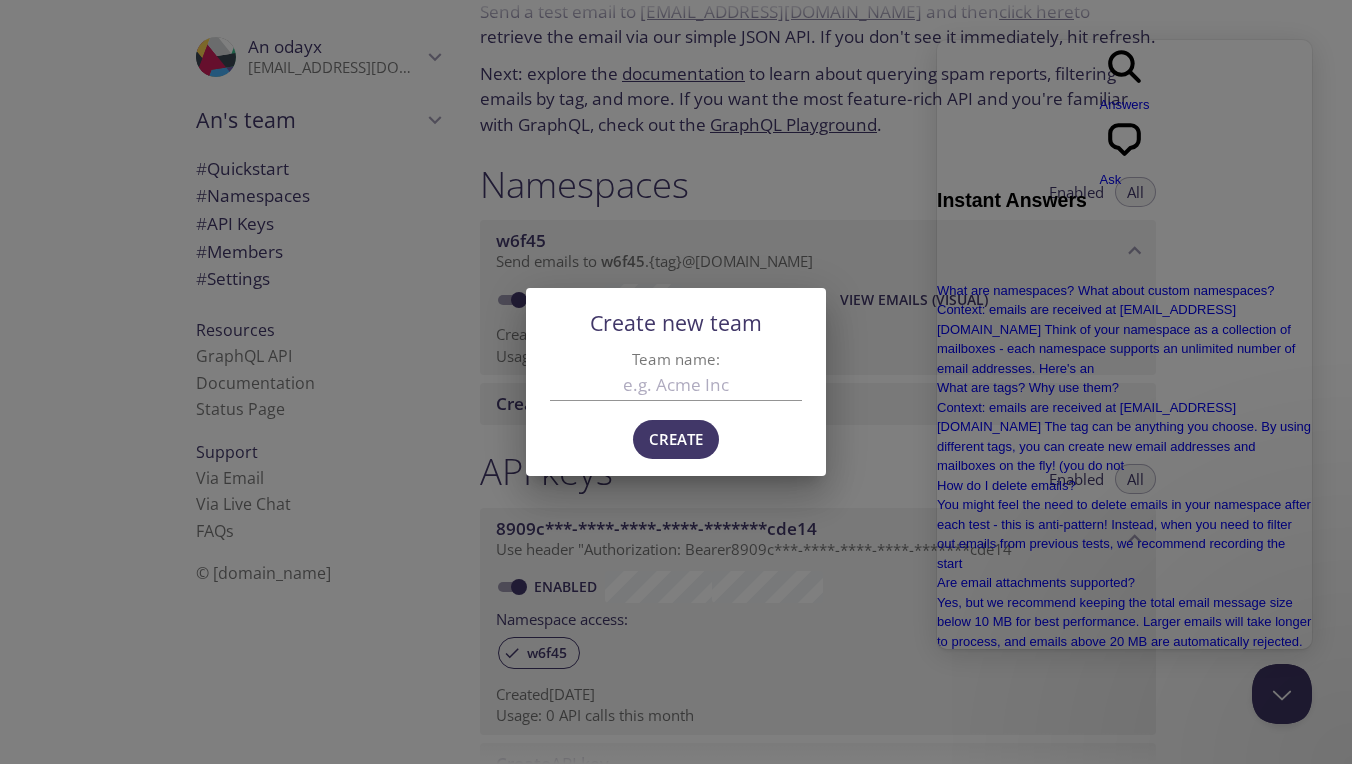 scroll, scrollTop: 248, scrollLeft: 0, axis: vertical 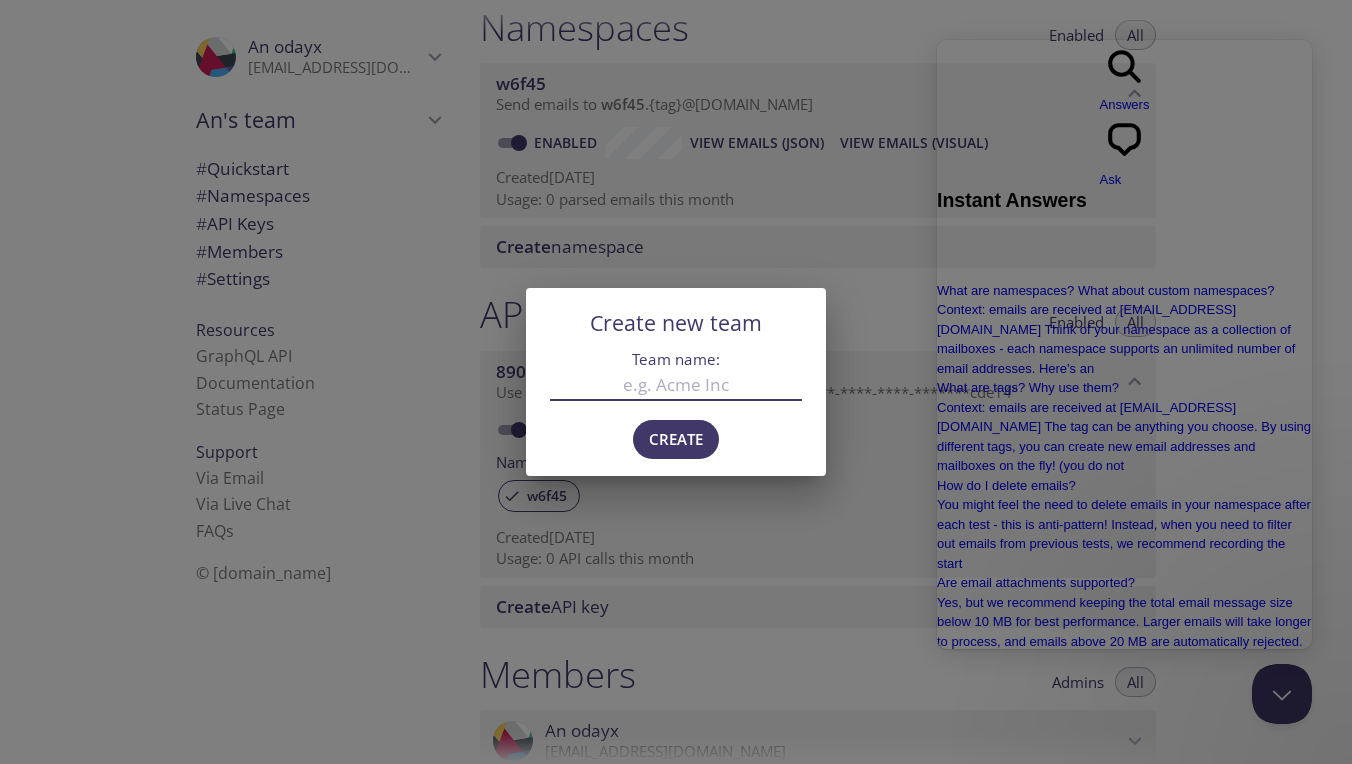 click on "Team name:" at bounding box center [676, 384] 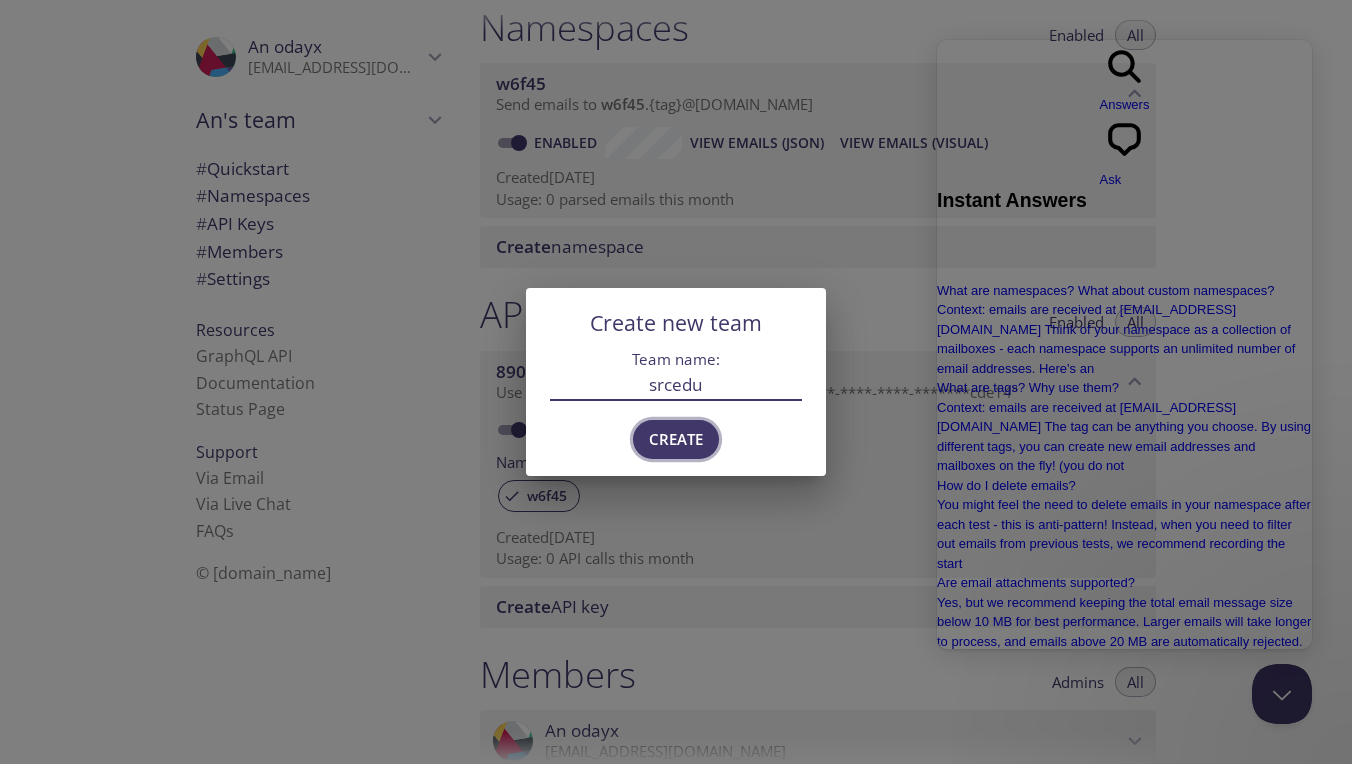 type on "srcedu" 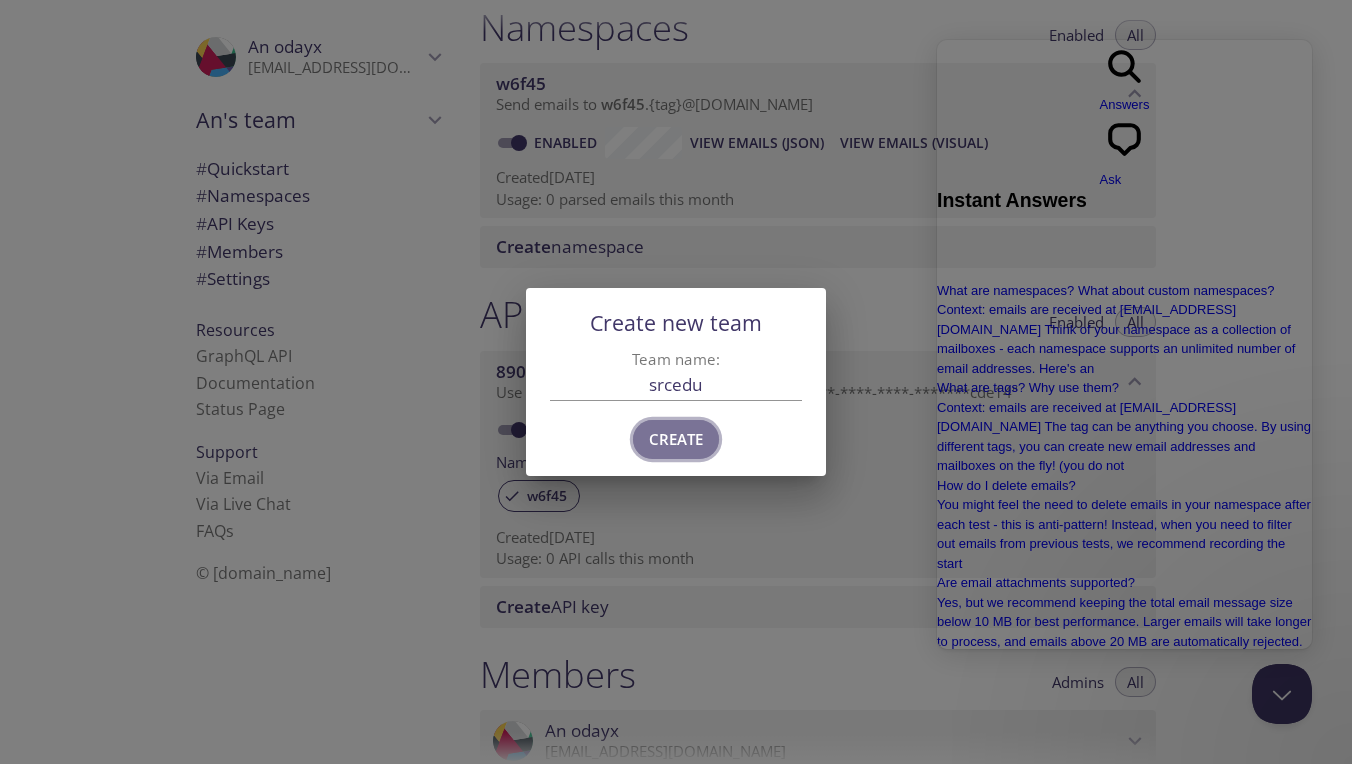 click on "Create" at bounding box center (676, 439) 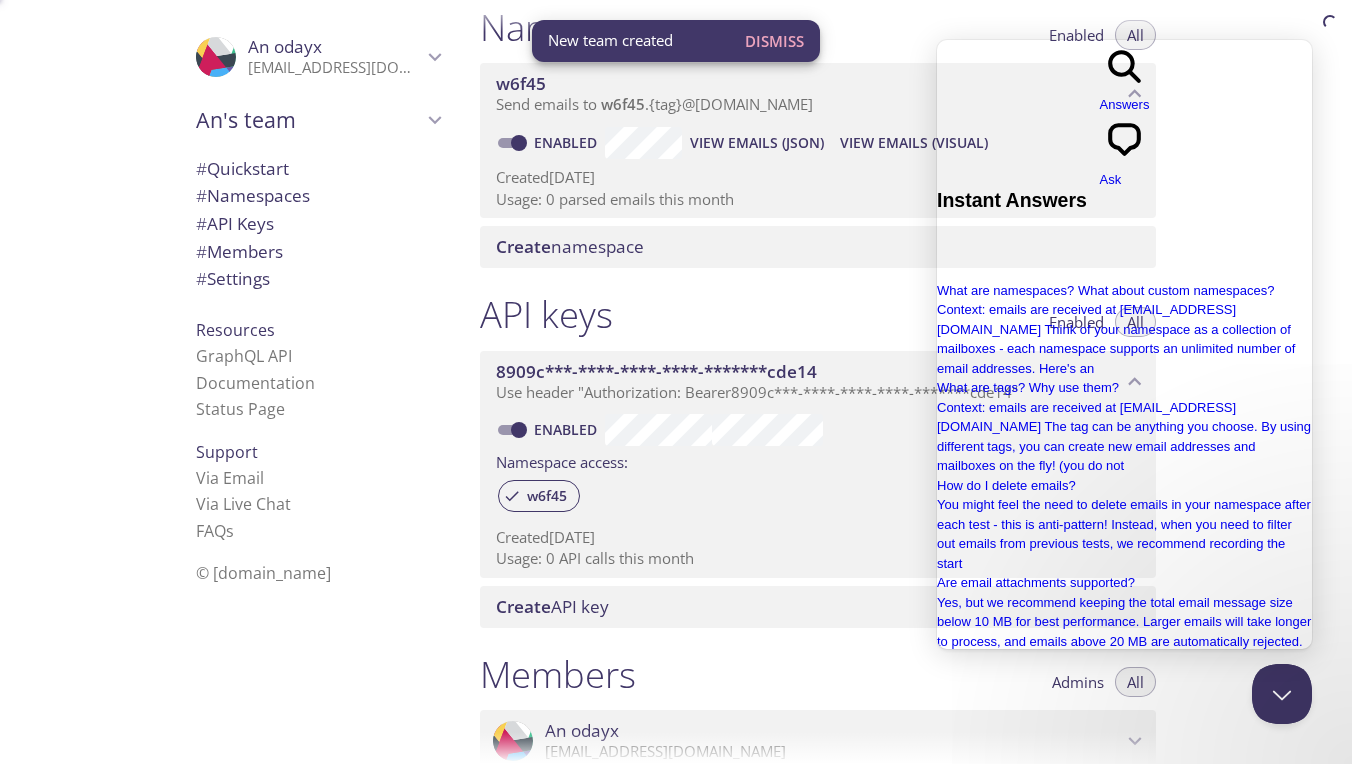 scroll, scrollTop: 32, scrollLeft: 0, axis: vertical 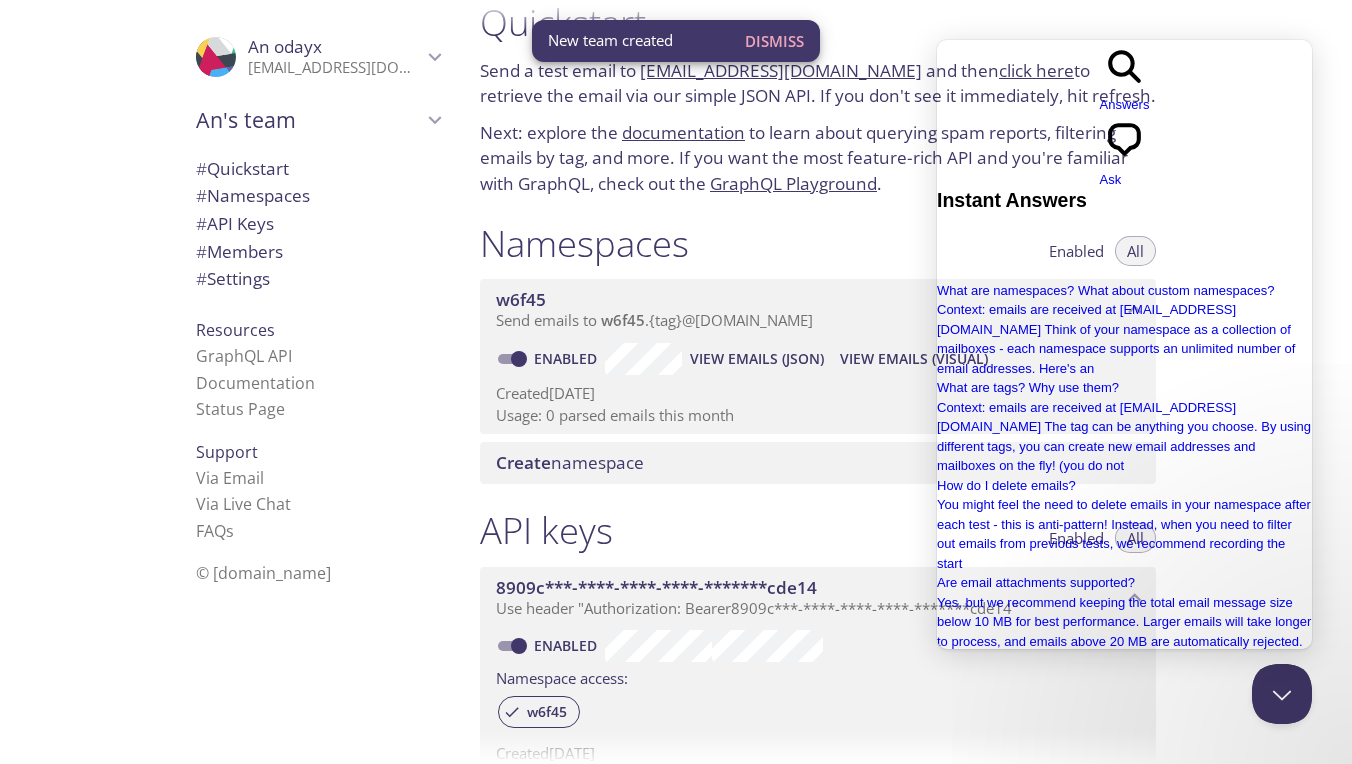 click on "An's team" at bounding box center (309, 120) 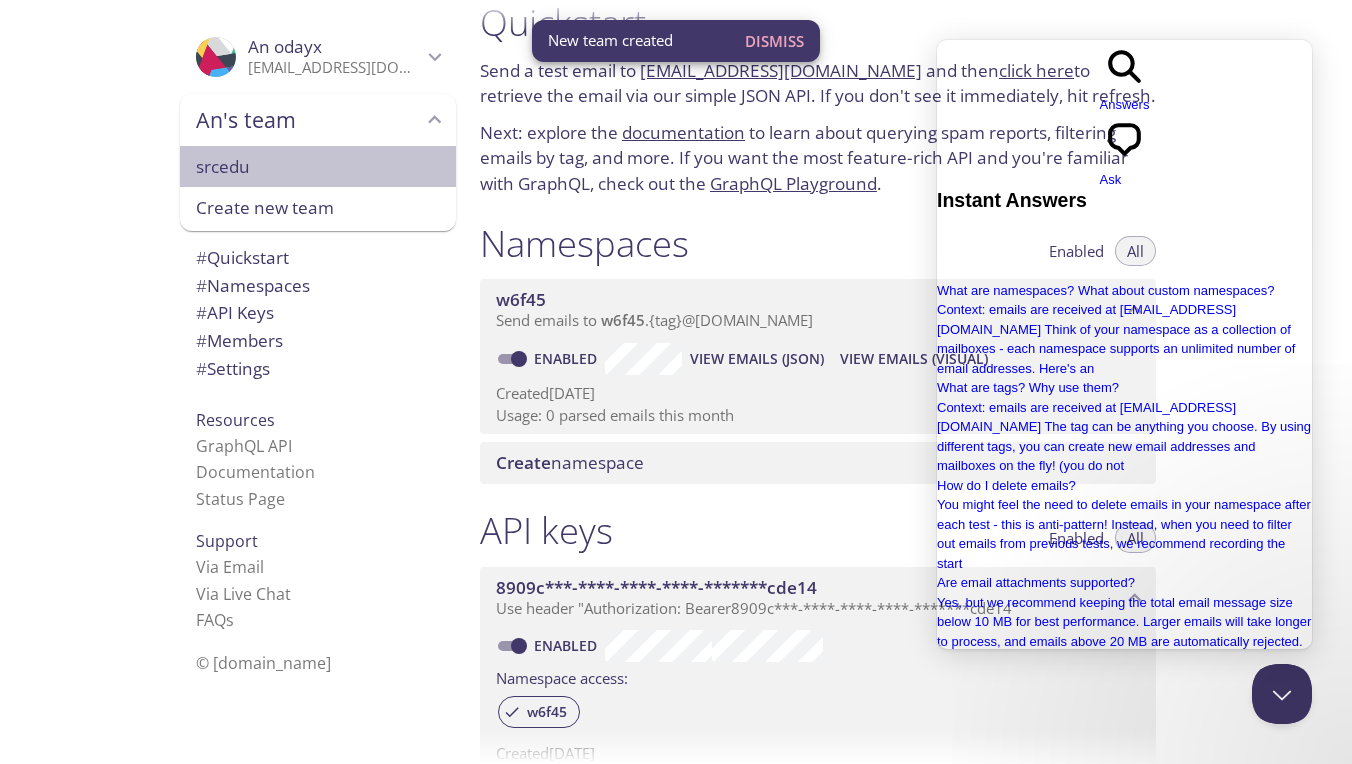 click on "srcedu" at bounding box center [318, 167] 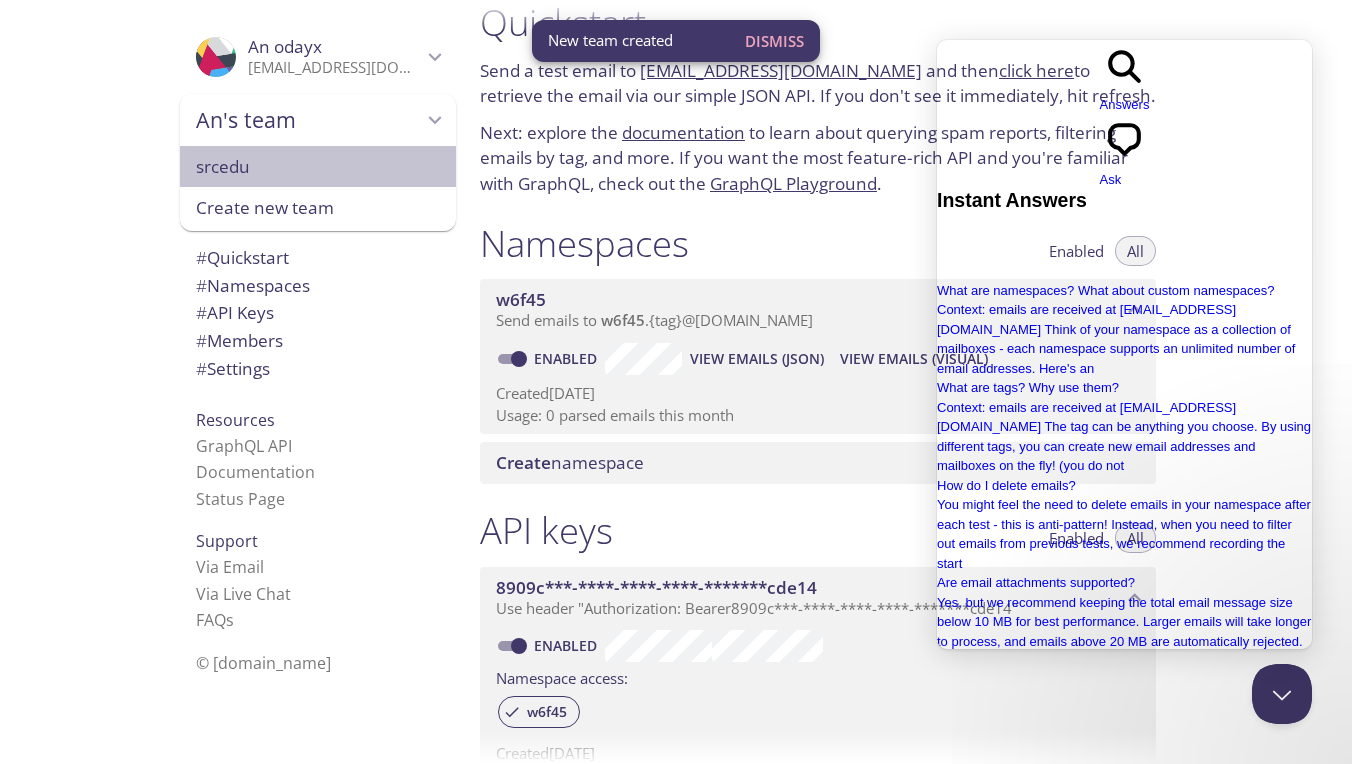 type on "srcedu" 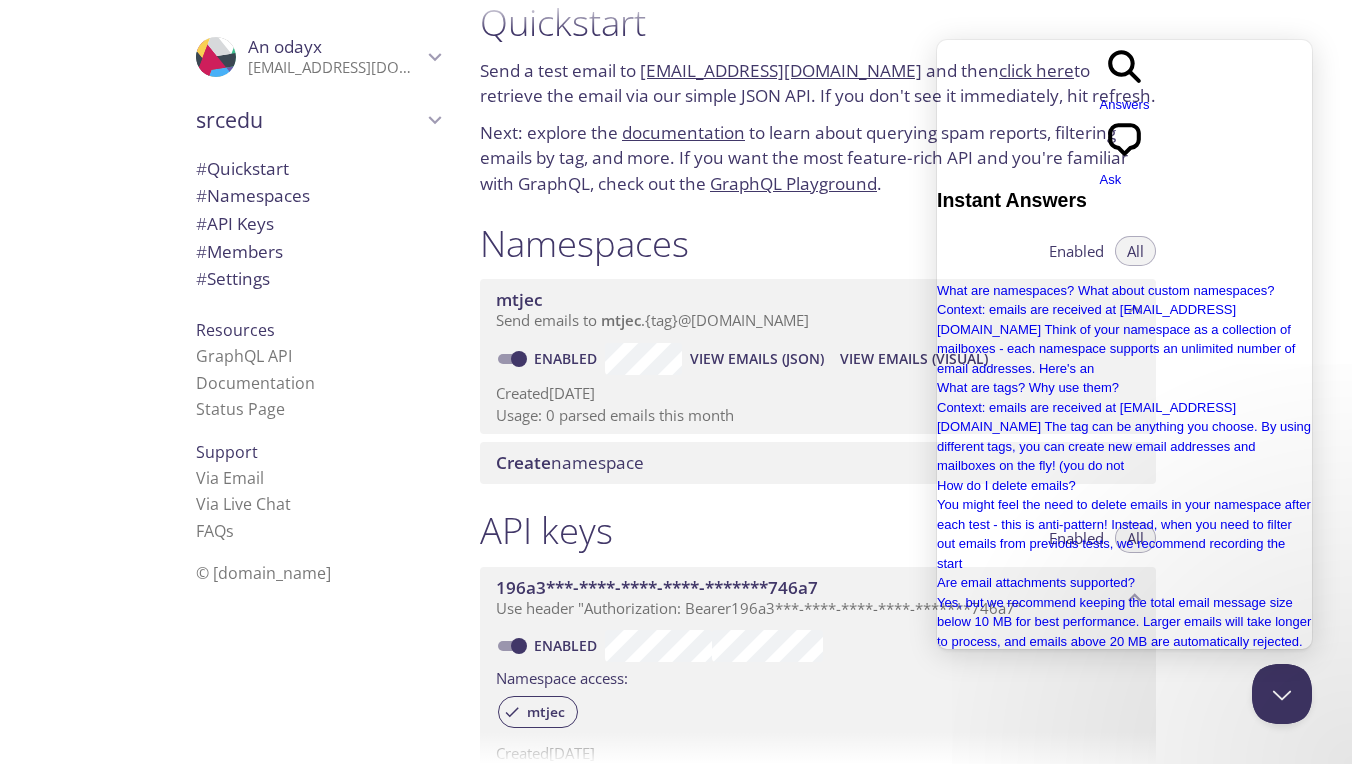 click on "search" at bounding box center [945, 888] 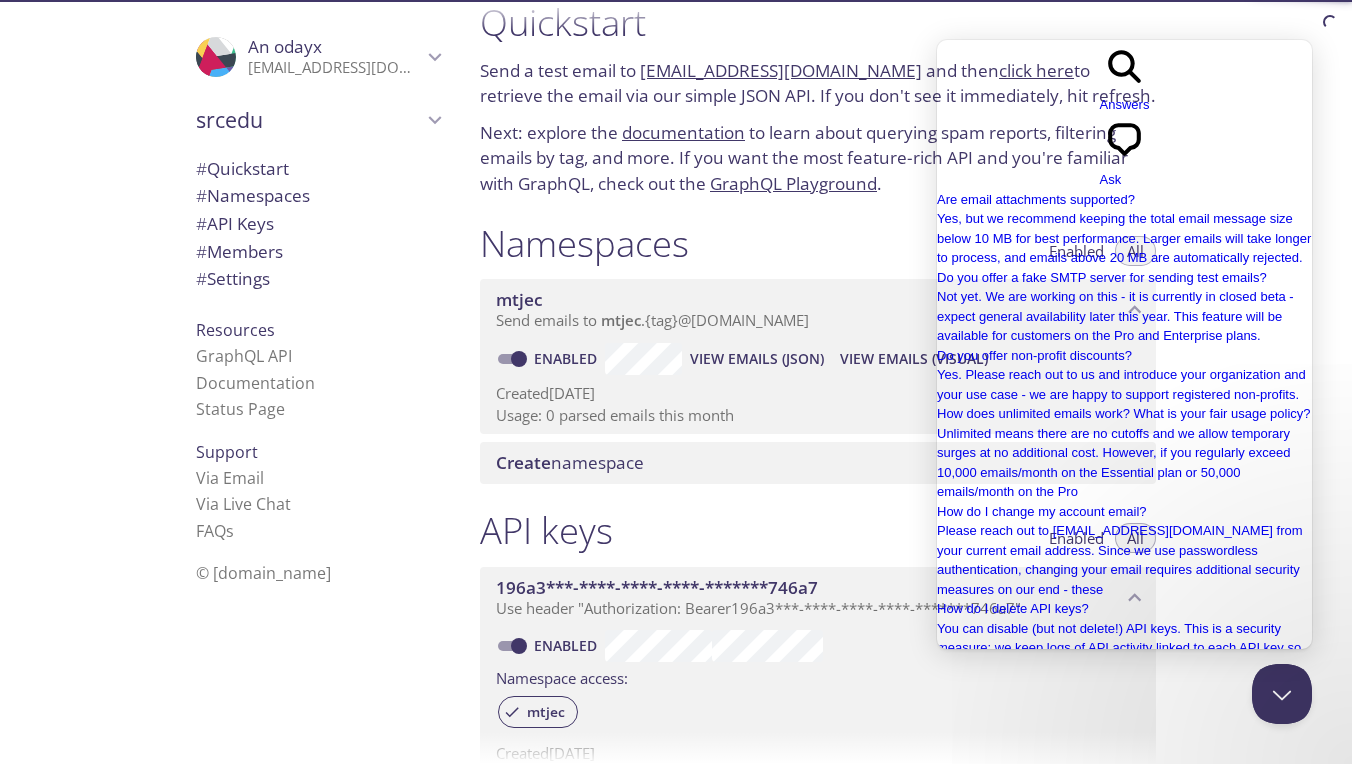 click on "Create  namespace" at bounding box center [570, 462] 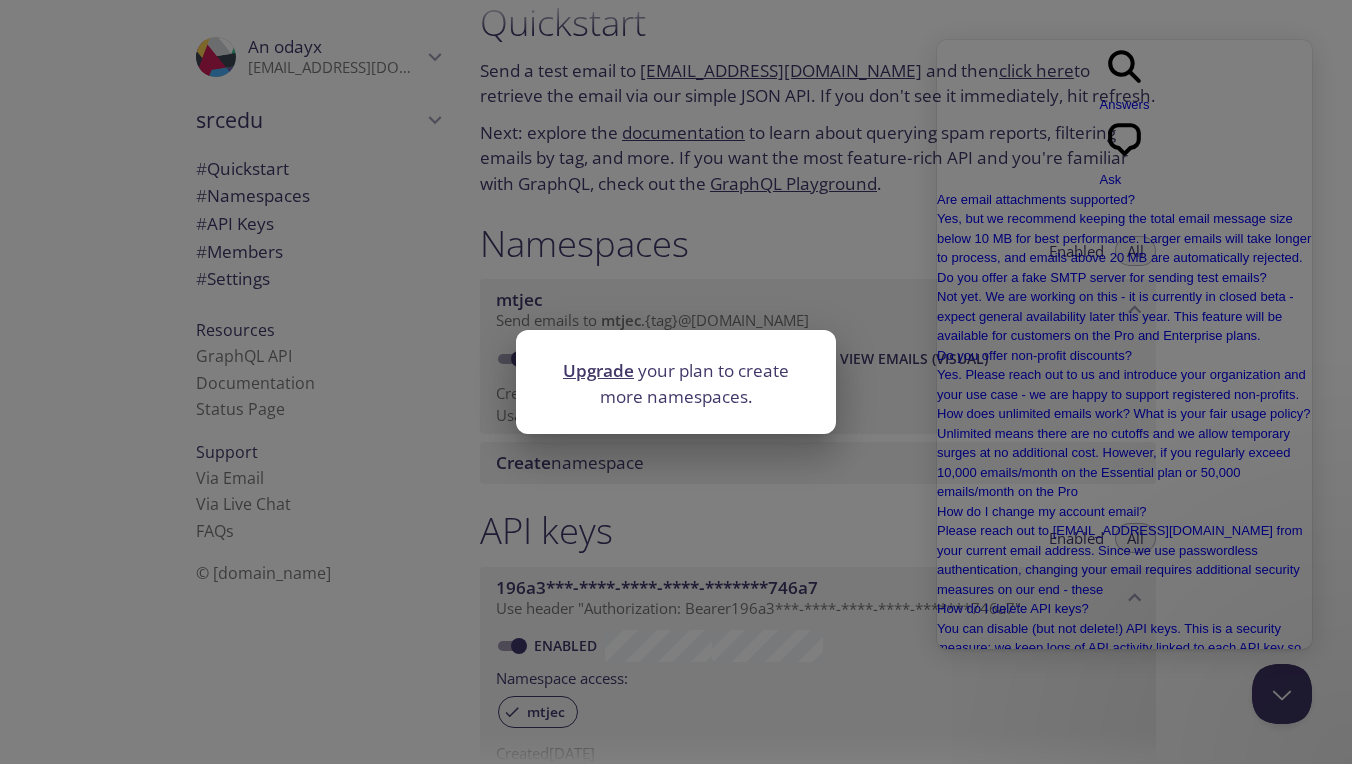 click on "Upgrade   your plan to create more namespaces." at bounding box center (676, 382) 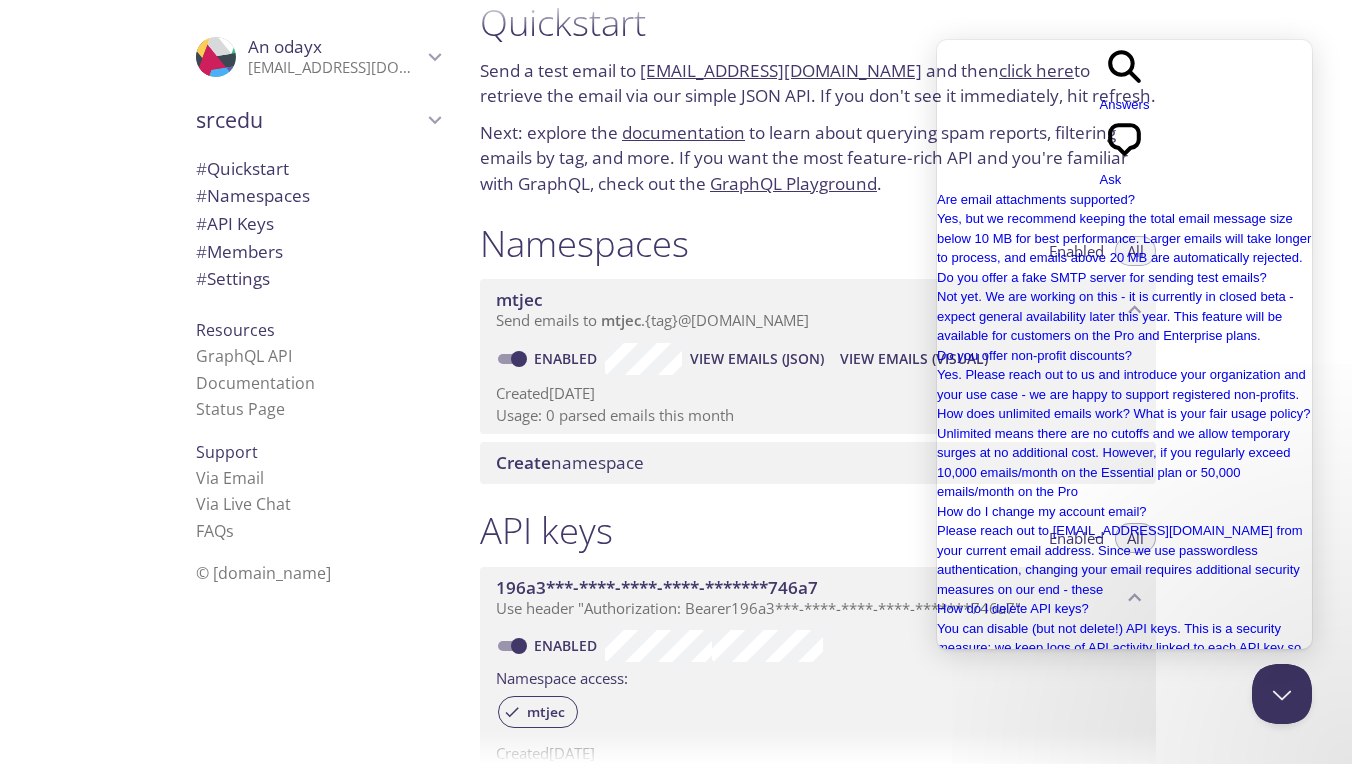 click on "Go back" at bounding box center [1100, 114] 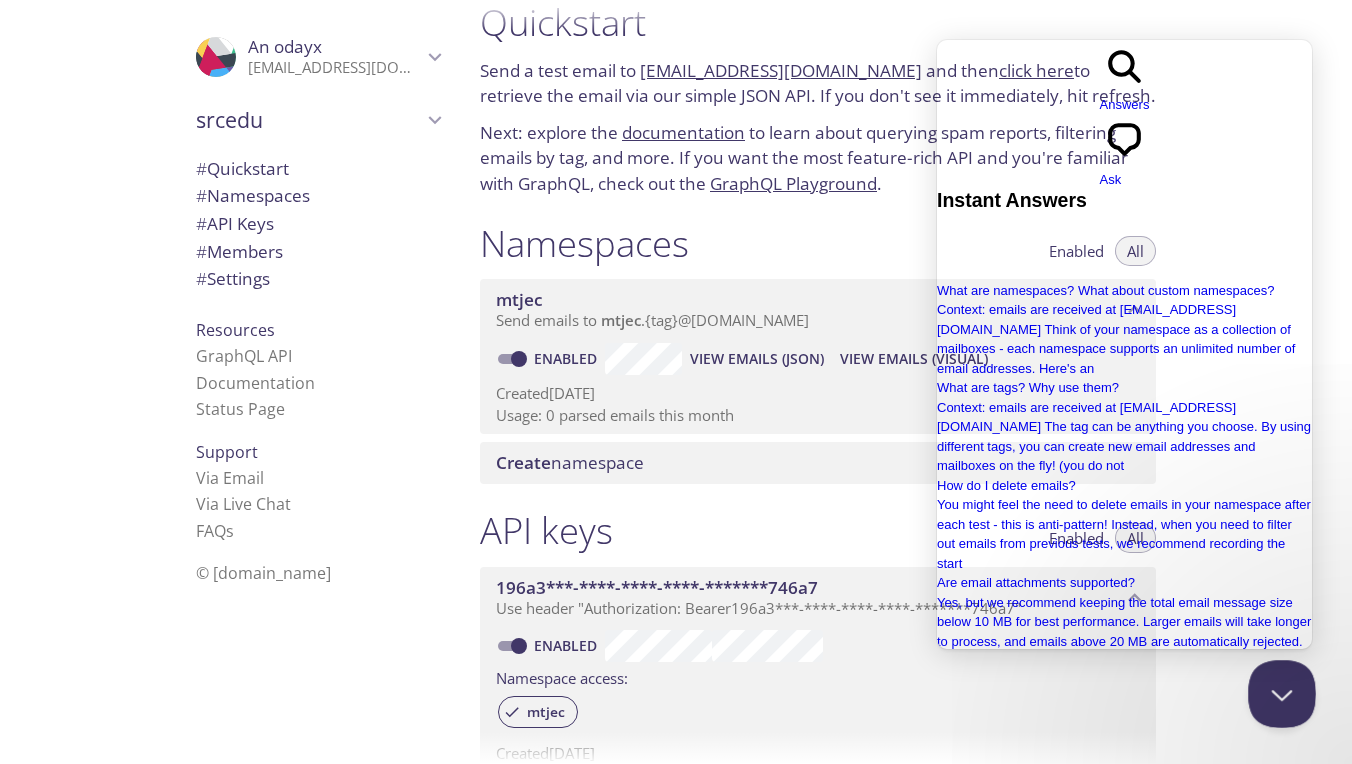 click at bounding box center [1278, 690] 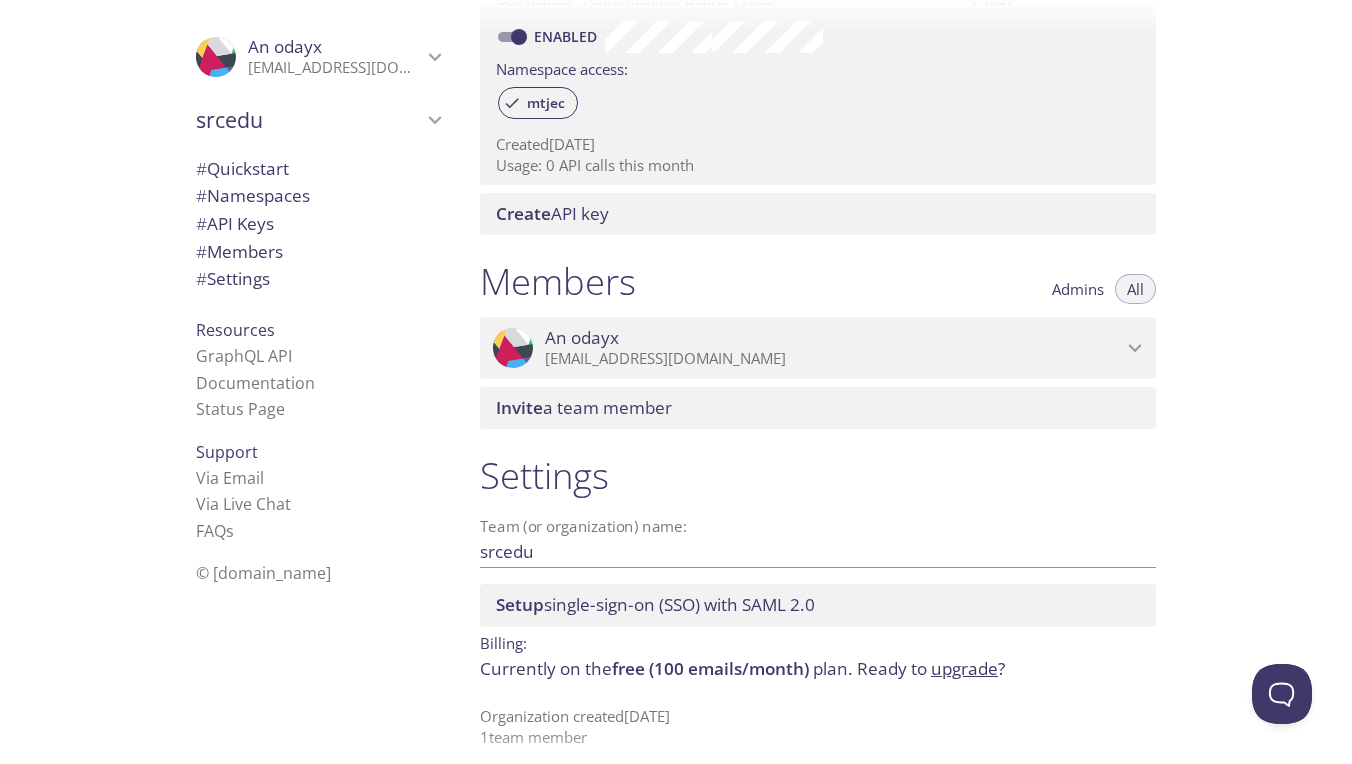 scroll, scrollTop: 624, scrollLeft: 0, axis: vertical 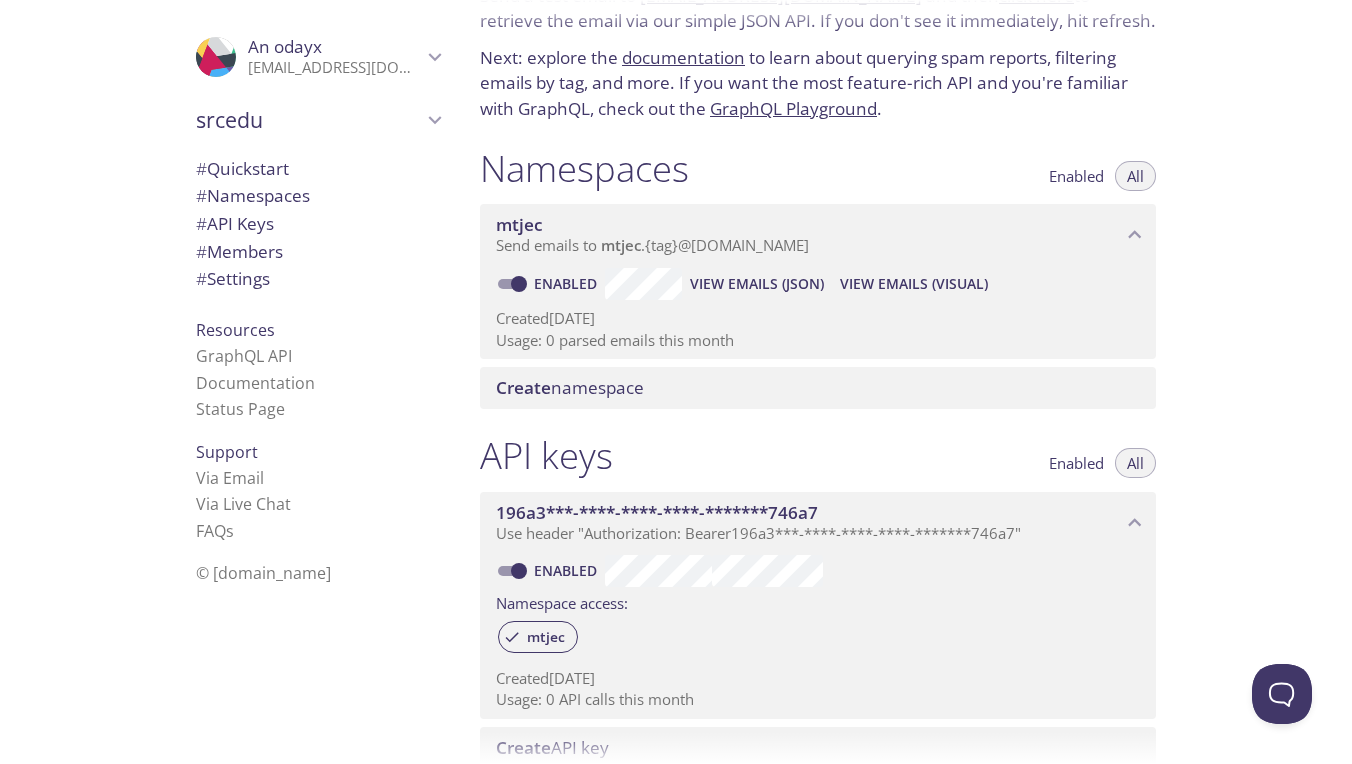 click on "Quickstart Send a test email to   mtjec.test@inbox.testmail.app   and then  click here  to retrieve the email via our simple JSON API. If you don't see it immediately, hit refresh. Next: explore the   documentation   to learn about querying spam reports, filtering emails by tag, and more. If you want the most feature-rich API and you're familiar with GraphQL, check out the   GraphQL Playground . Namespaces Enabled All mtjec Send emails to   mtjec . {tag} @inbox.testmail.app Enabled View Emails (JSON) View Emails (Visual) Created  8 Jul 2025 Usage: 0 parsed emails this month Create  namespace API keys Enabled All 196a3***-****-****-****-*******746a7 Use header "Authorization: Bearer  196a3***-****-****-****-*******746a7 " Enabled Namespace access: mtjec Created  8 Jul 2025 Usage: 0 API calls this month Create  API key Members Admins All   ProfilePic An   odayx anodayx@gmail.com Joined  8 Jul 2025 Invite  a team member Settings Team (or organization) name: srcedu Save Setup  single-sign-on (SSO) with SAML 2.0" at bounding box center [826, 275] 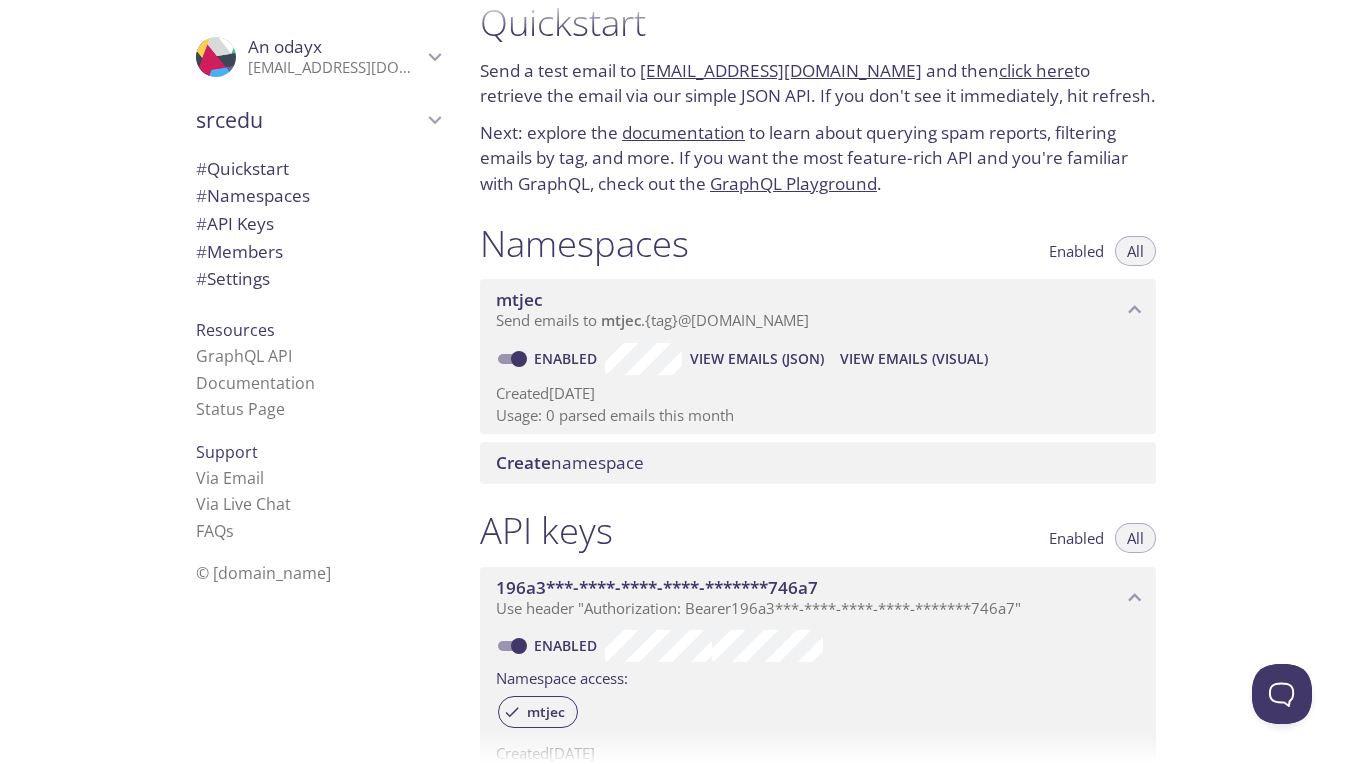 click on "click here" at bounding box center (1036, 70) 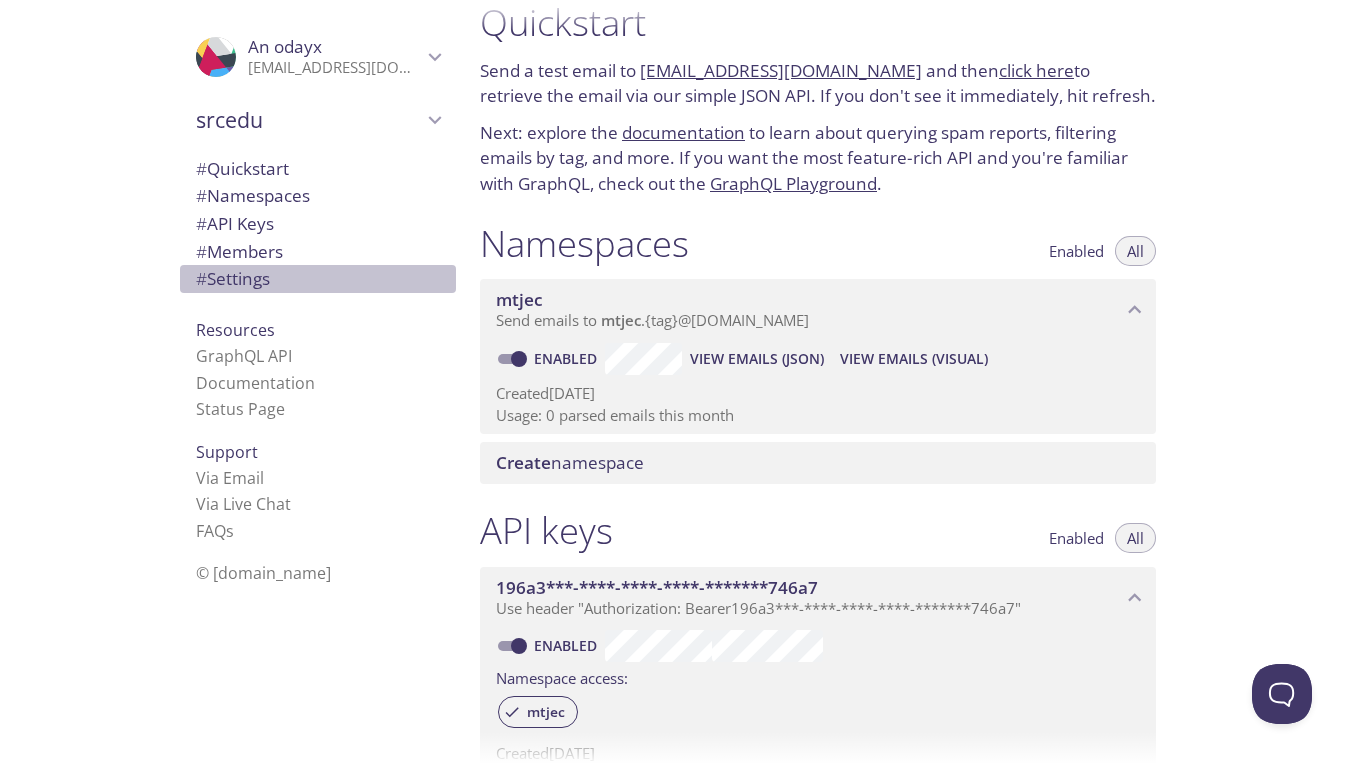 click on "#  Settings" at bounding box center [233, 278] 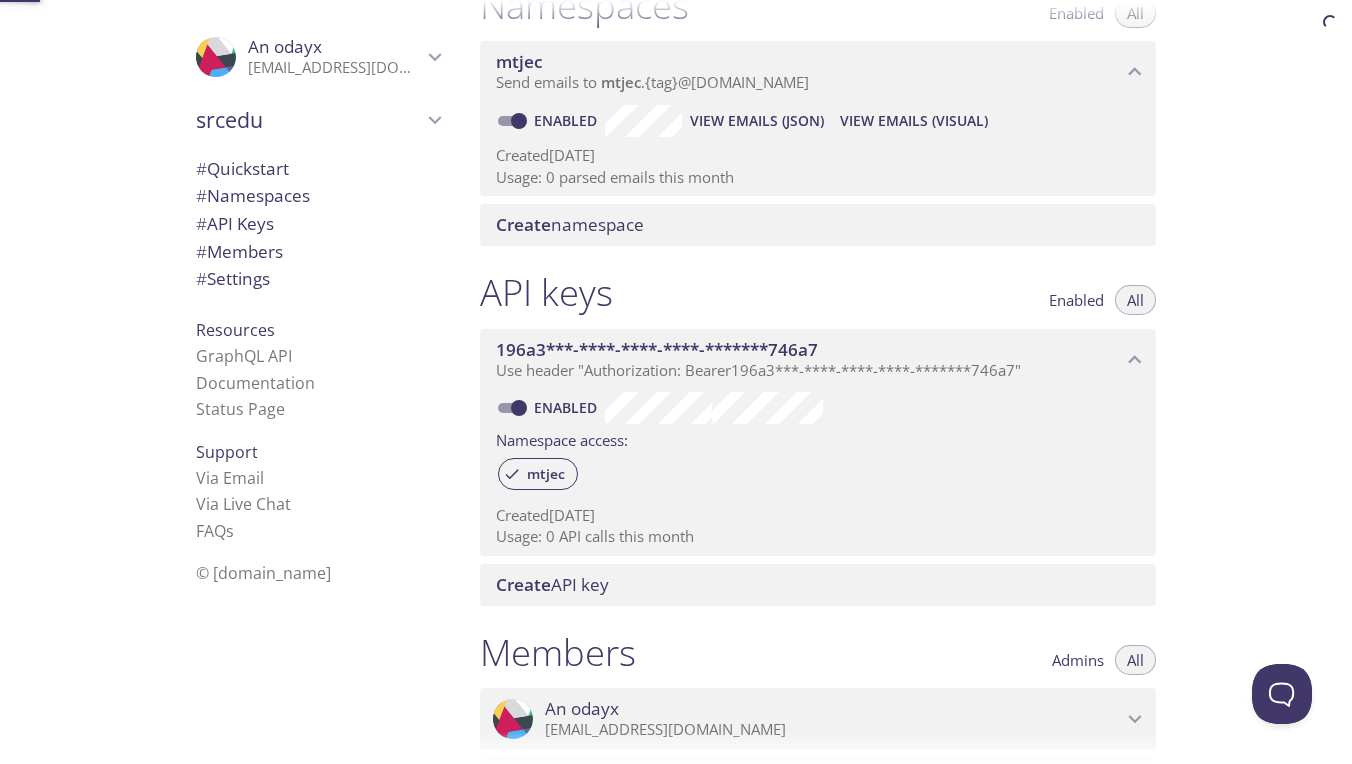 scroll, scrollTop: 641, scrollLeft: 0, axis: vertical 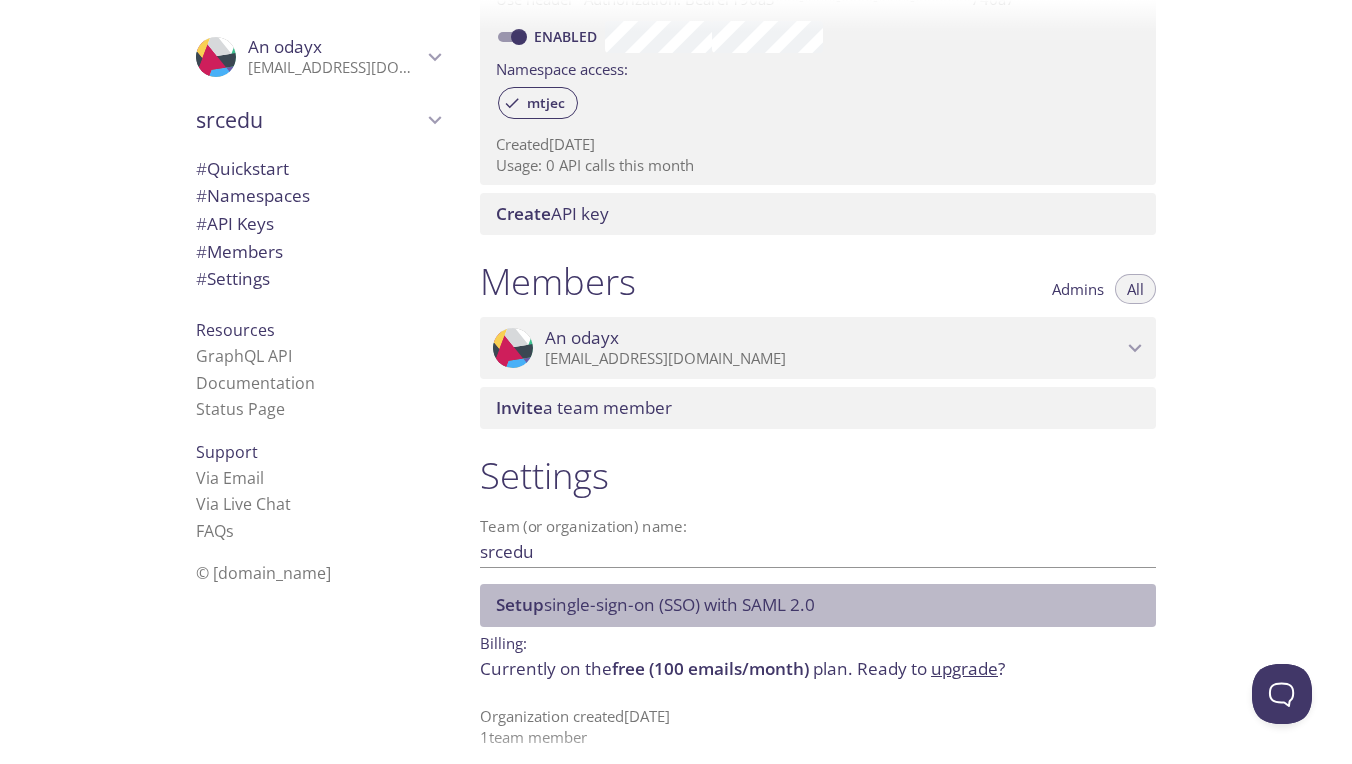 click on "Setup  single-sign-on (SSO) with SAML 2.0" at bounding box center [655, 604] 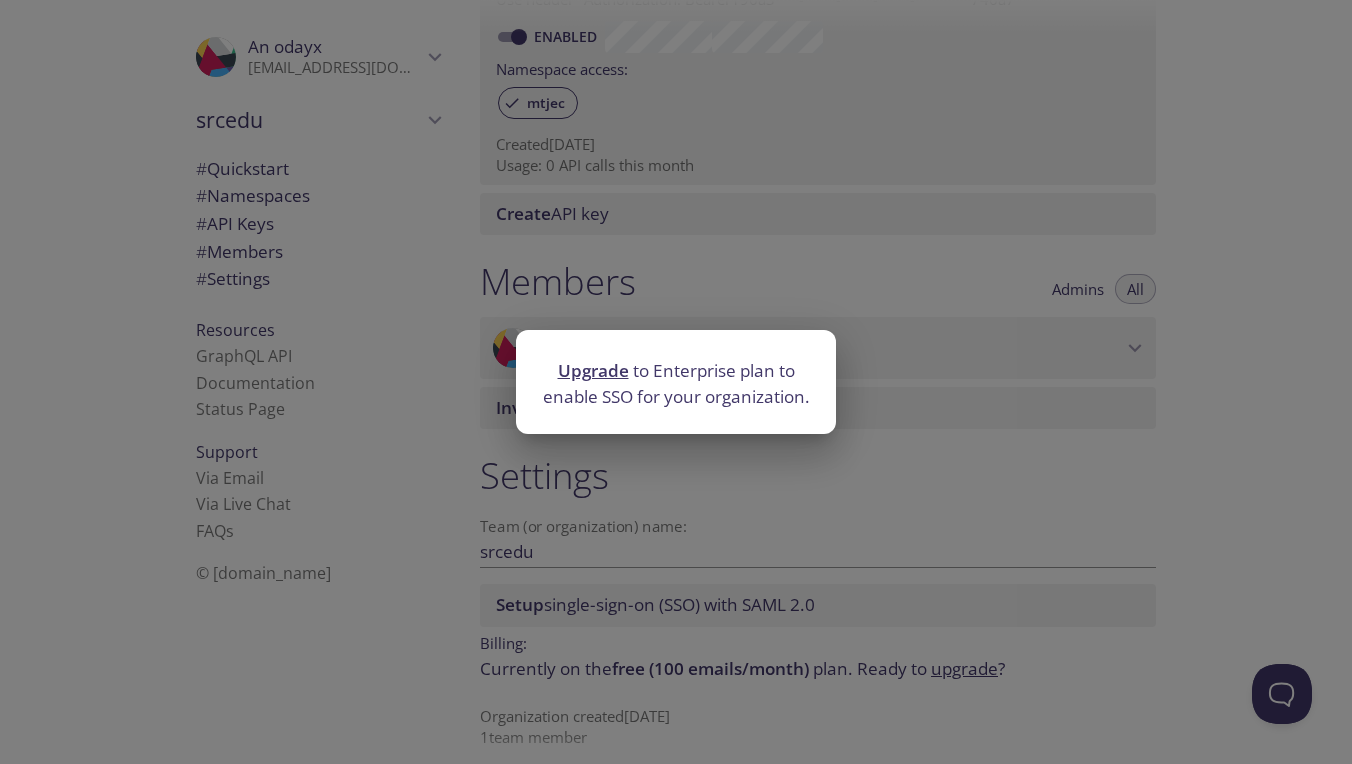 click on "Upgrade   to Enterprise plan to enable SSO for your organization." at bounding box center [676, 382] 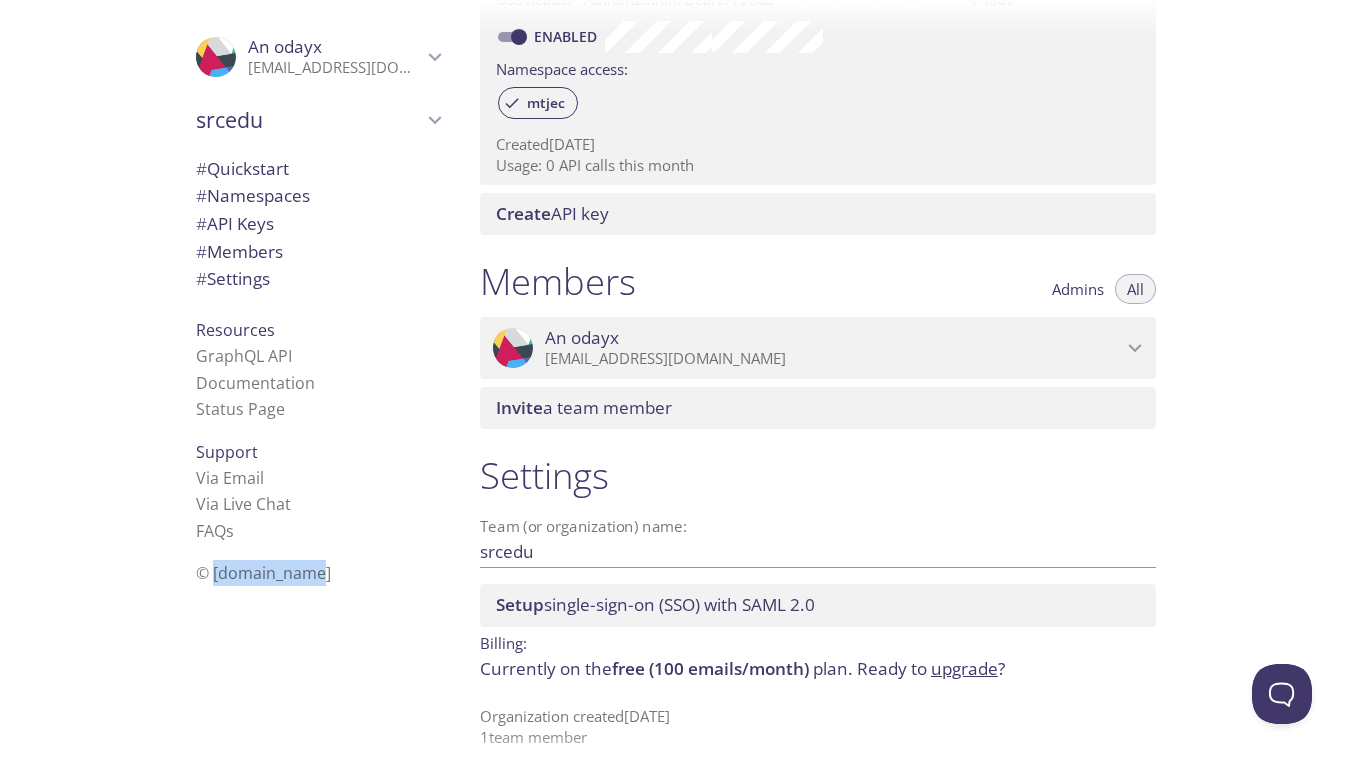 drag, startPoint x: 212, startPoint y: 563, endPoint x: 381, endPoint y: 560, distance: 169.02663 